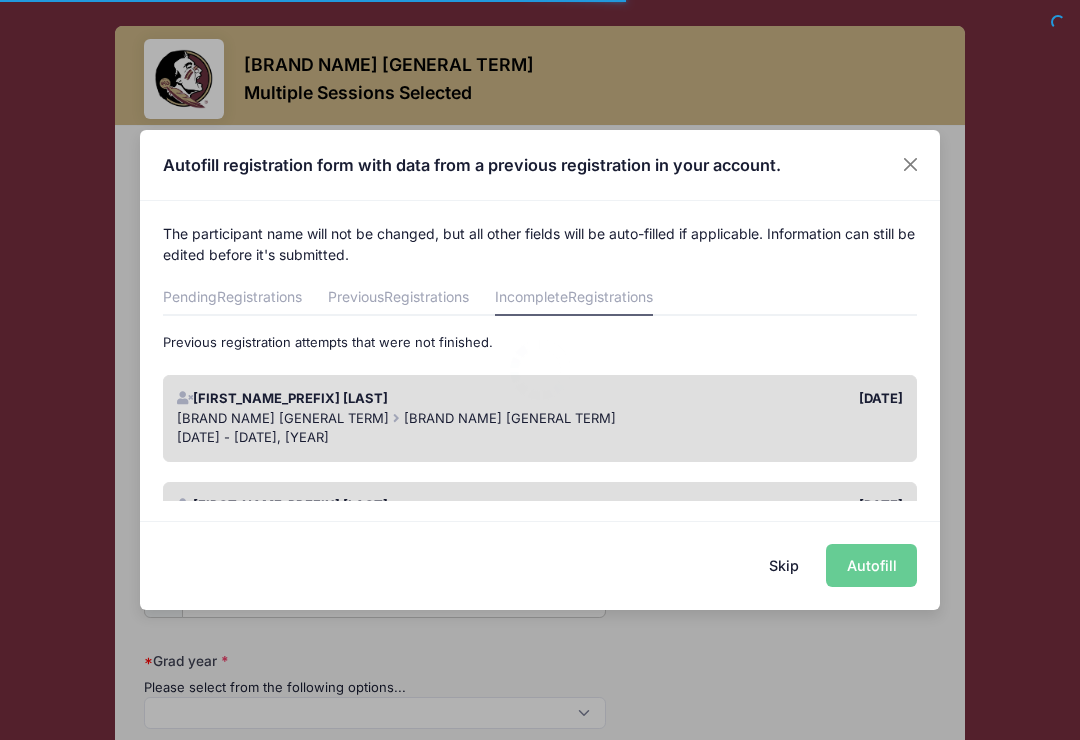 select 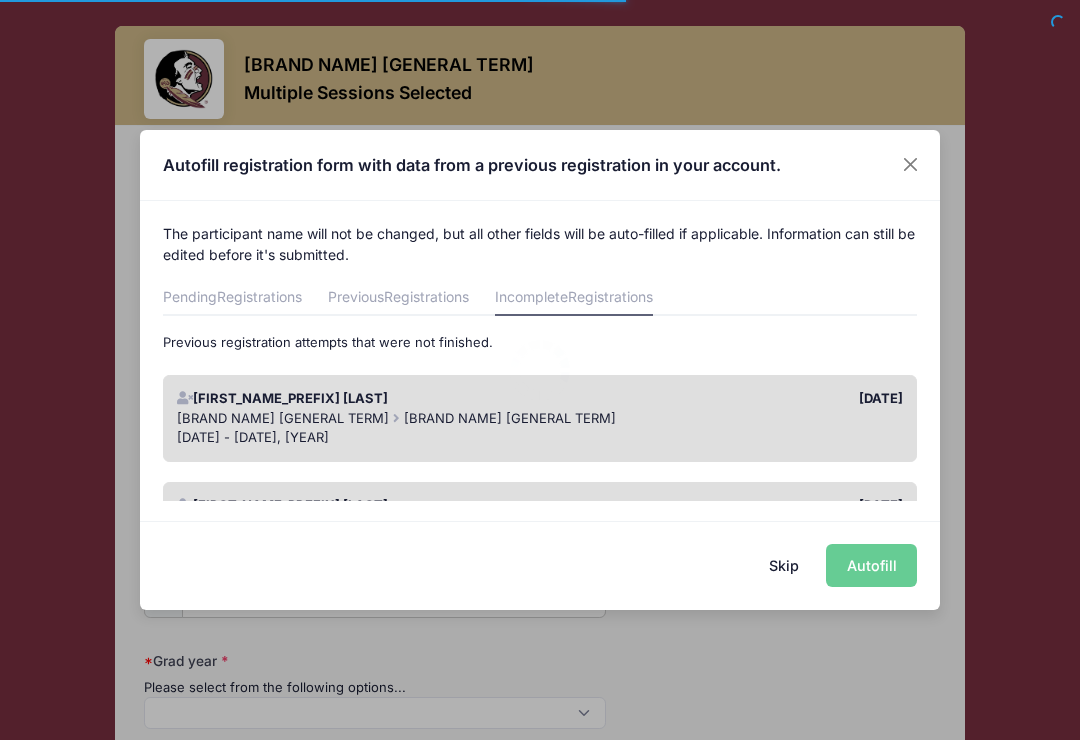 scroll, scrollTop: 0, scrollLeft: 0, axis: both 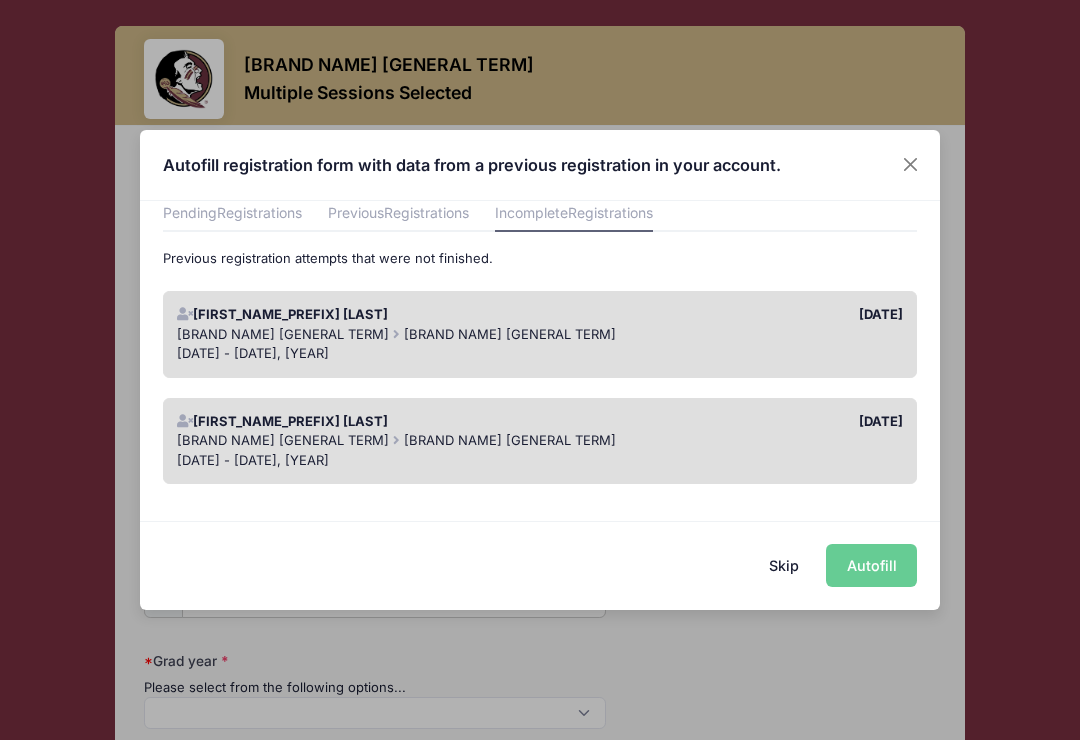 click on "Pending  Registrations" at bounding box center (232, 214) 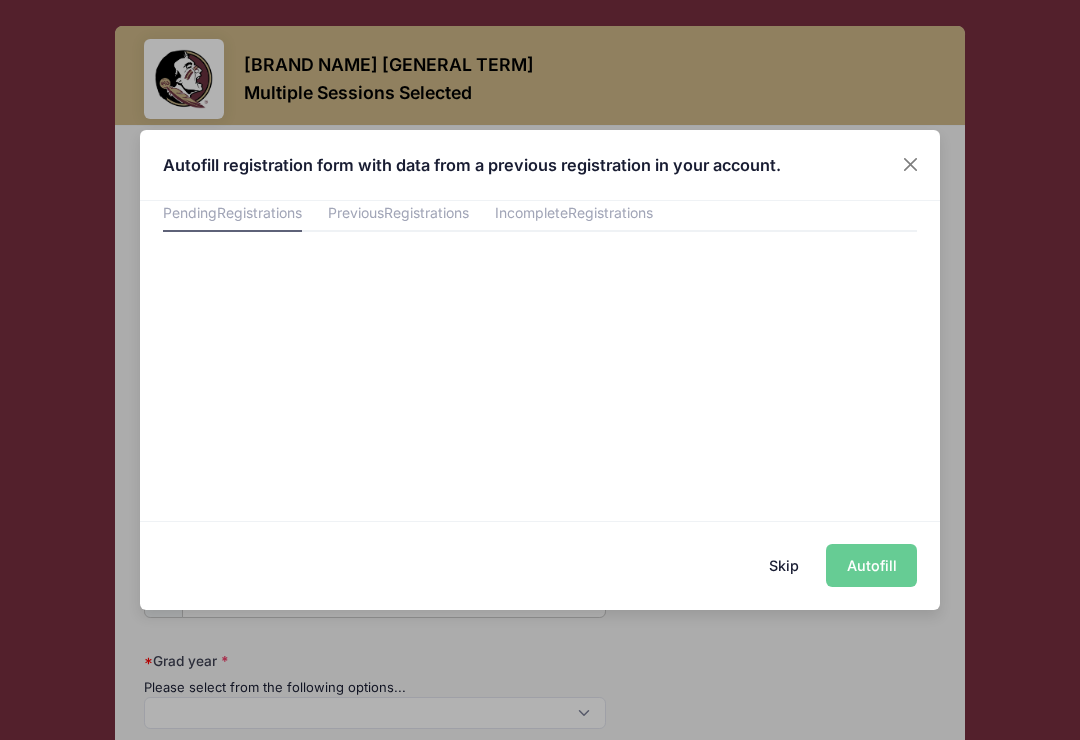 scroll, scrollTop: 0, scrollLeft: 0, axis: both 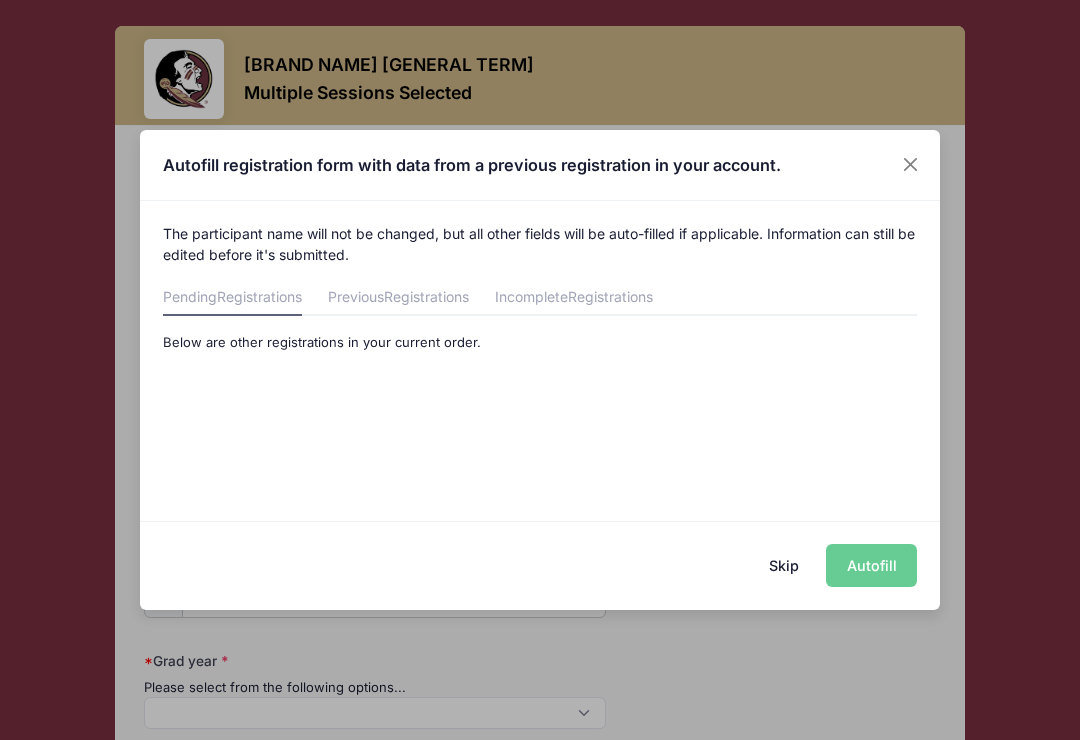 click on "Previous  Registrations" at bounding box center (398, 298) 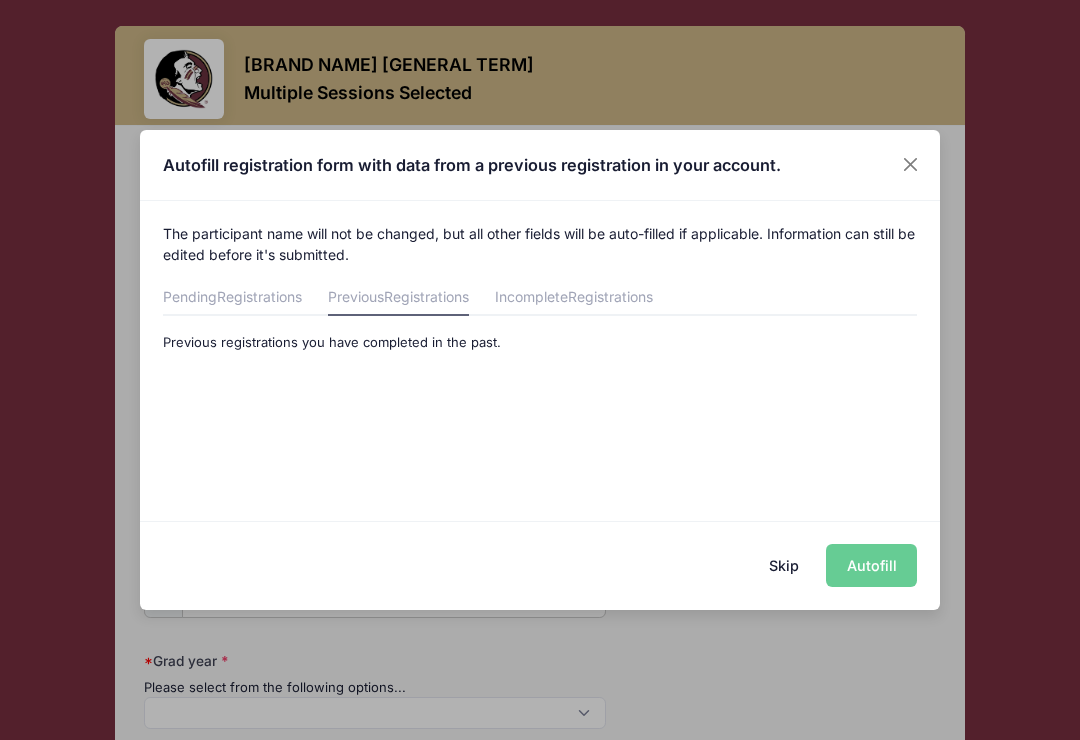 click on "Registrations" at bounding box center (610, 296) 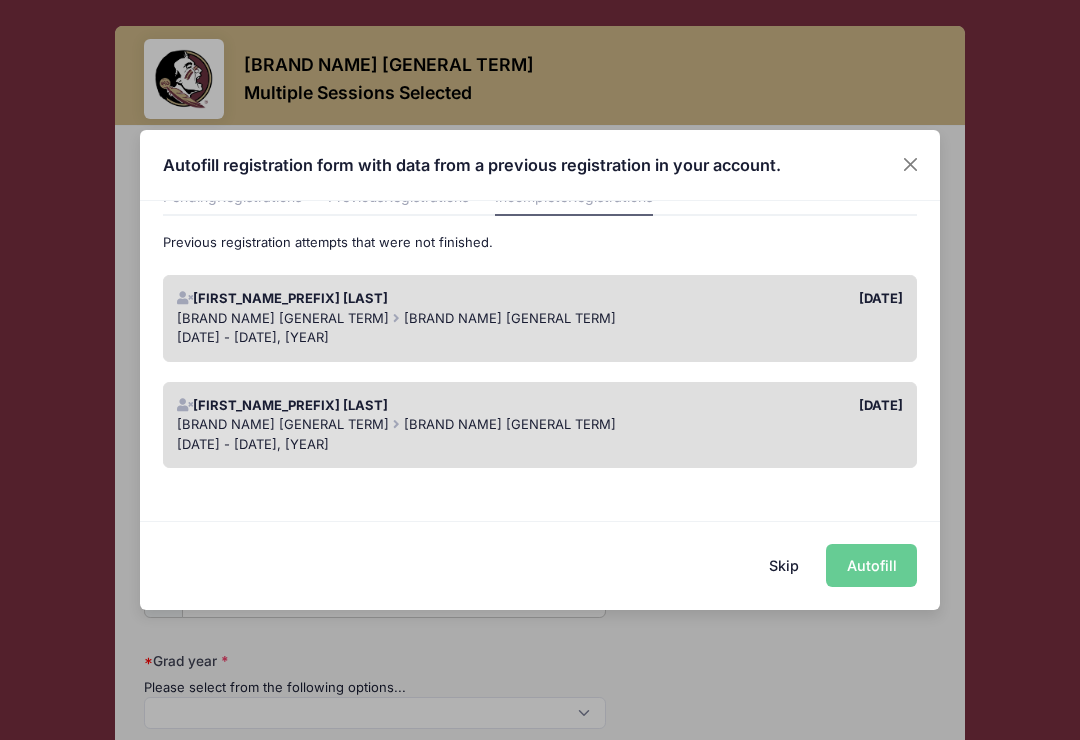 scroll, scrollTop: 96, scrollLeft: 0, axis: vertical 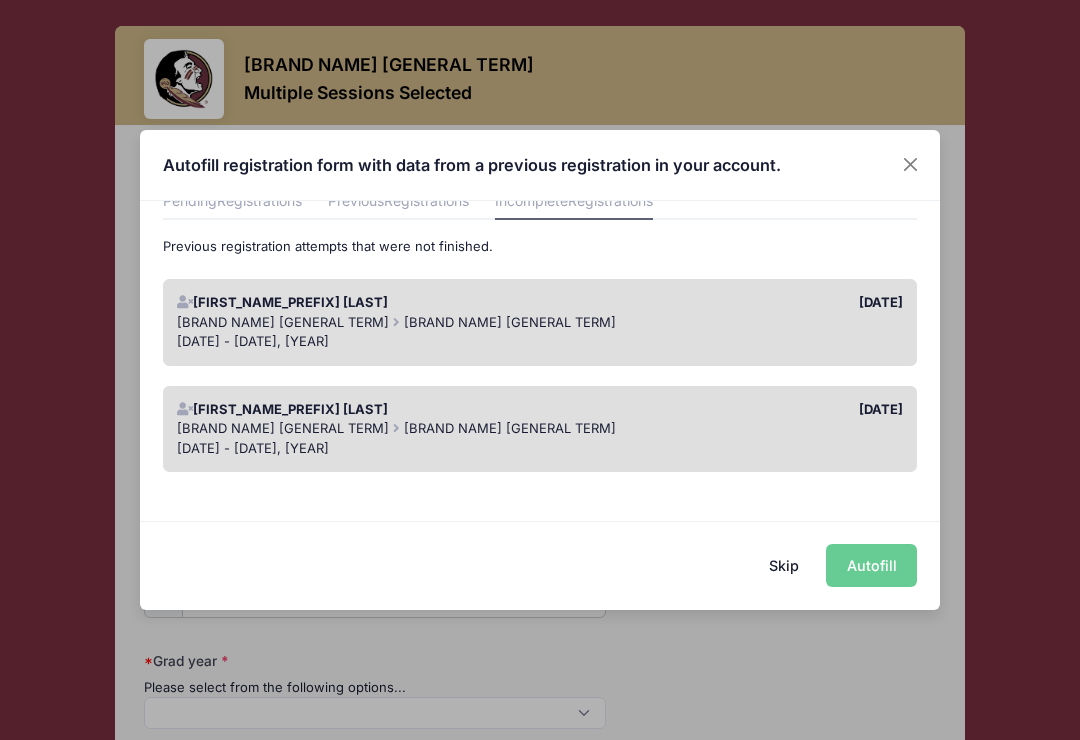 click on "Skip
Autofill" at bounding box center [540, 565] 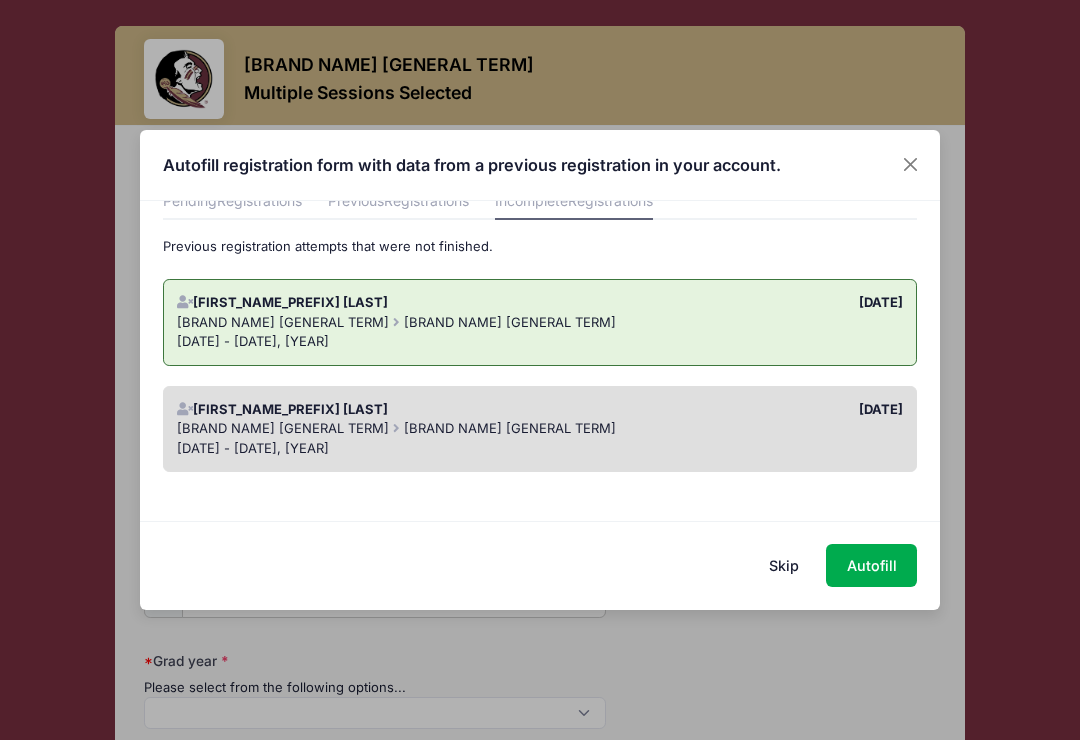 click on "Autofill" at bounding box center (871, 565) 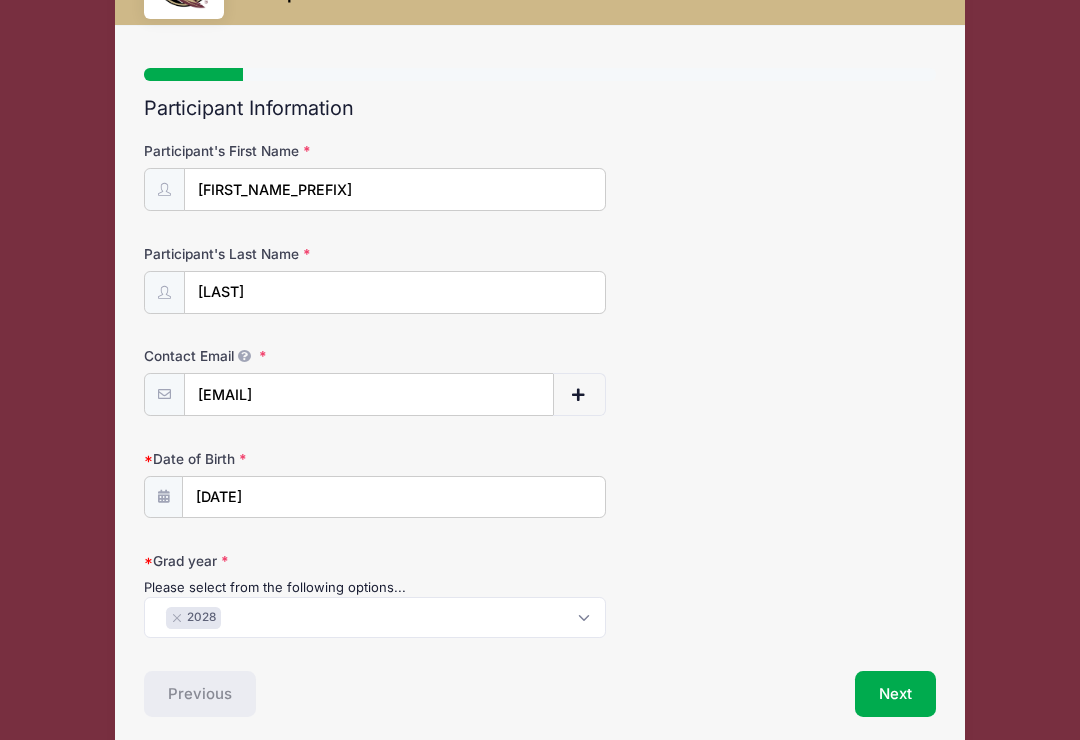 scroll, scrollTop: 145, scrollLeft: 0, axis: vertical 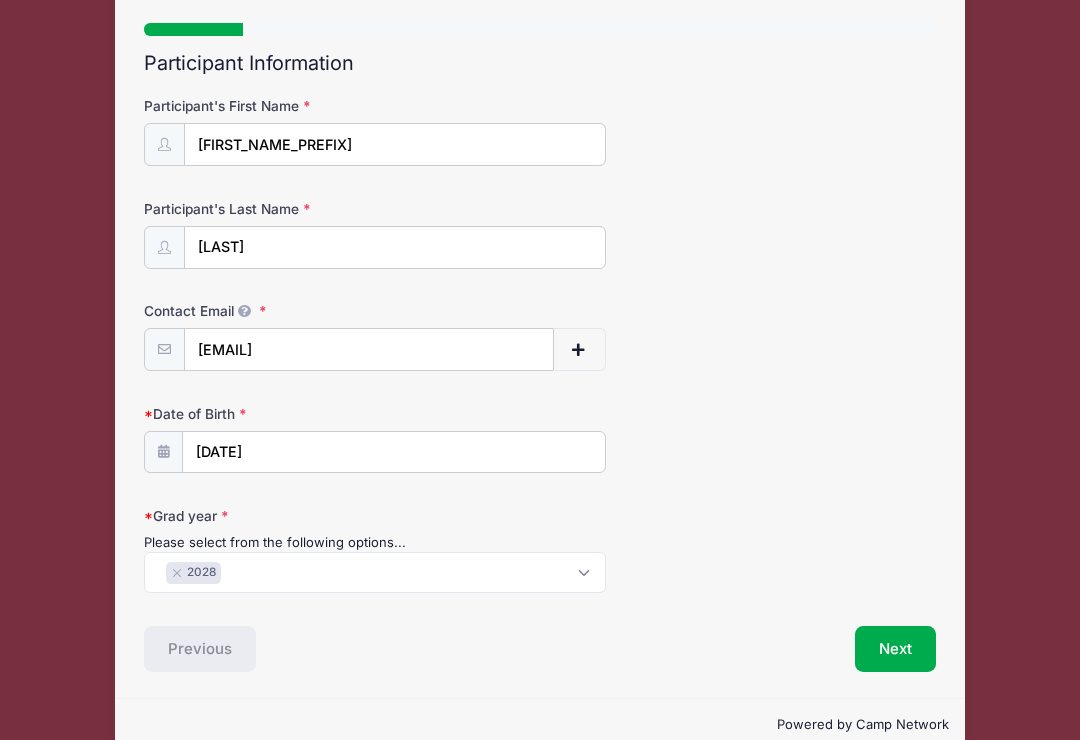 click on "Next" at bounding box center [895, 649] 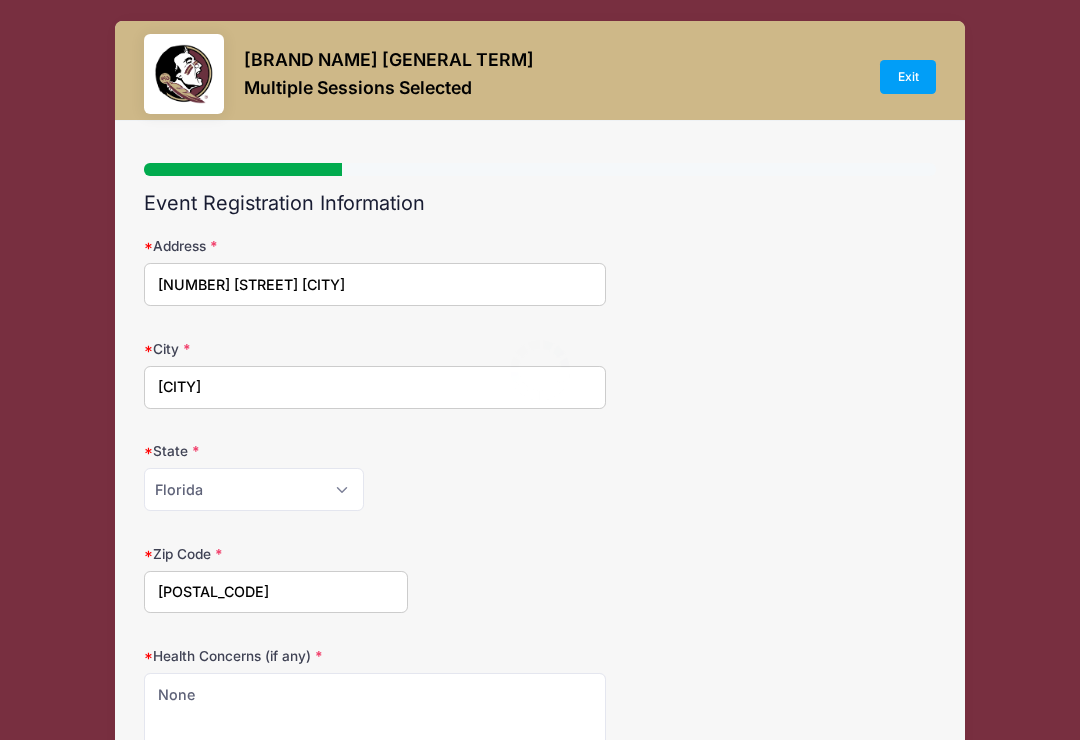scroll, scrollTop: 0, scrollLeft: 0, axis: both 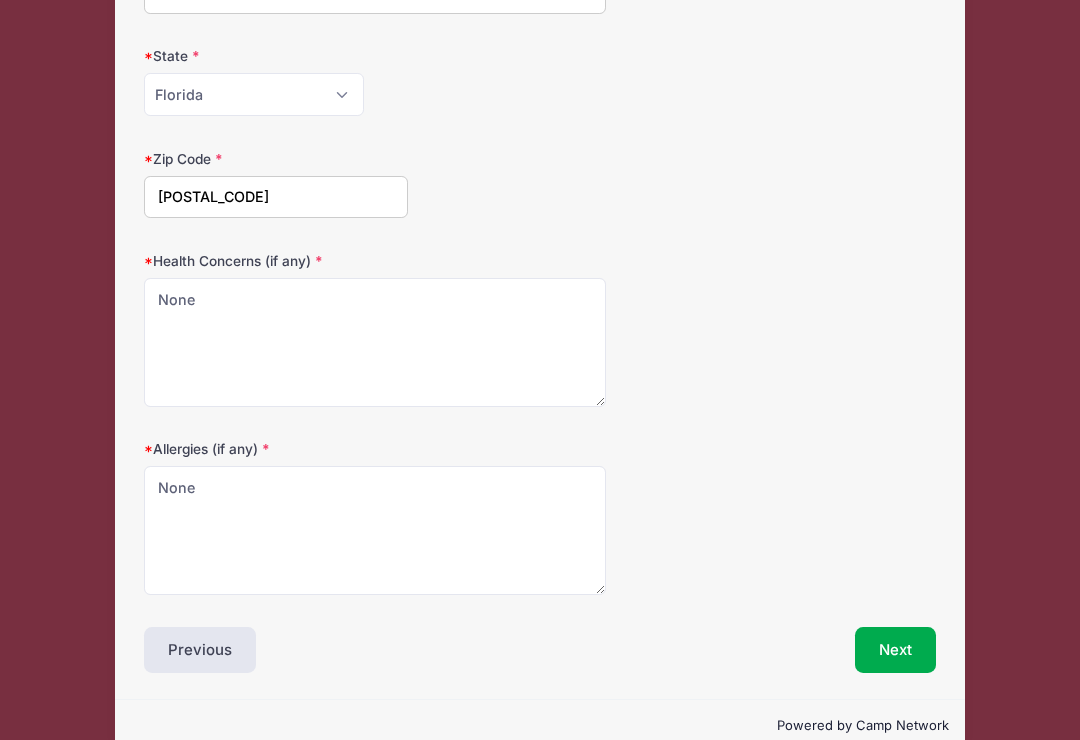 click on "Next" at bounding box center [895, 650] 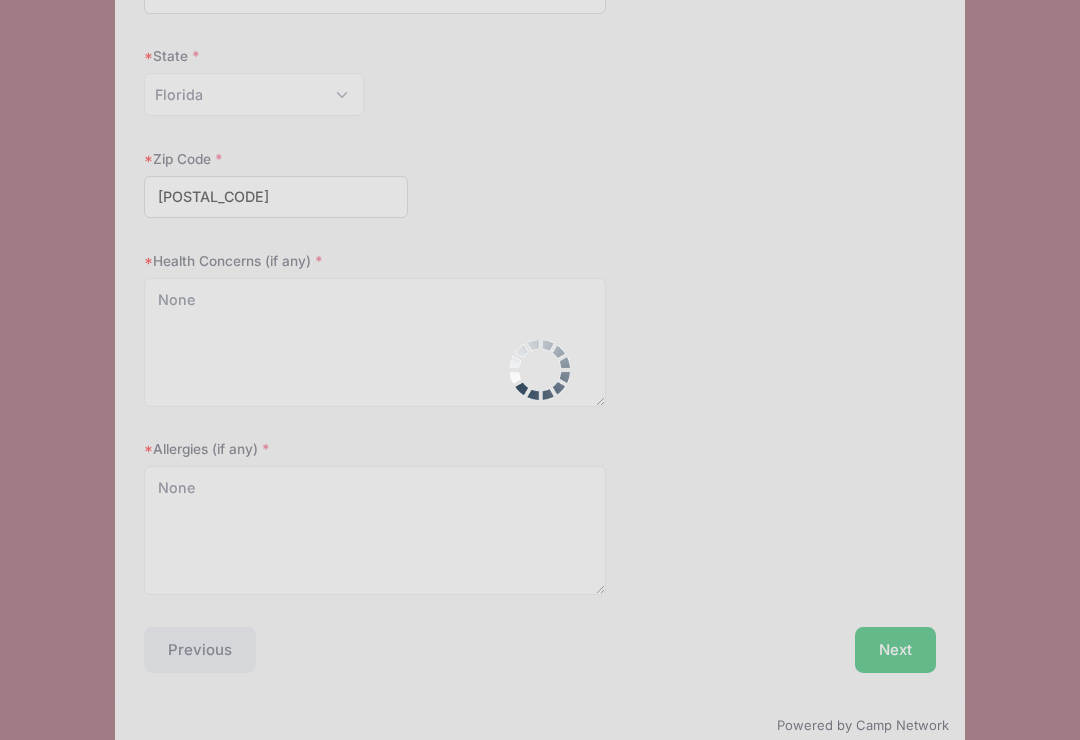 scroll, scrollTop: 0, scrollLeft: 0, axis: both 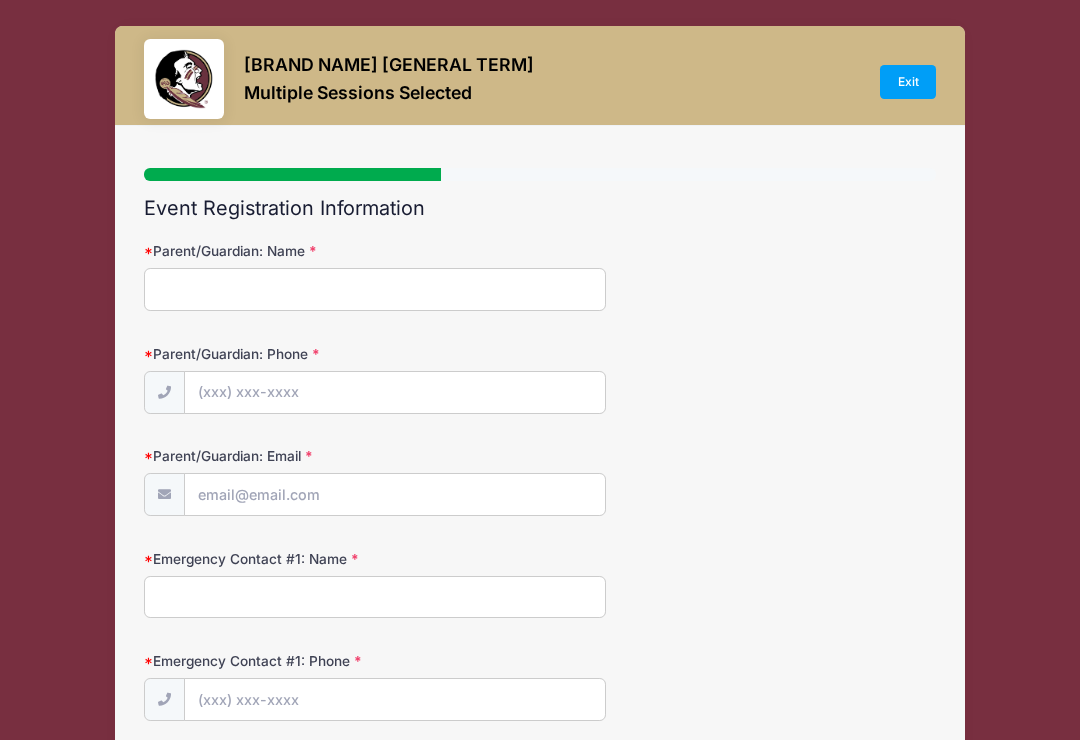 click on "Parent/Guardian: Name" at bounding box center (375, 289) 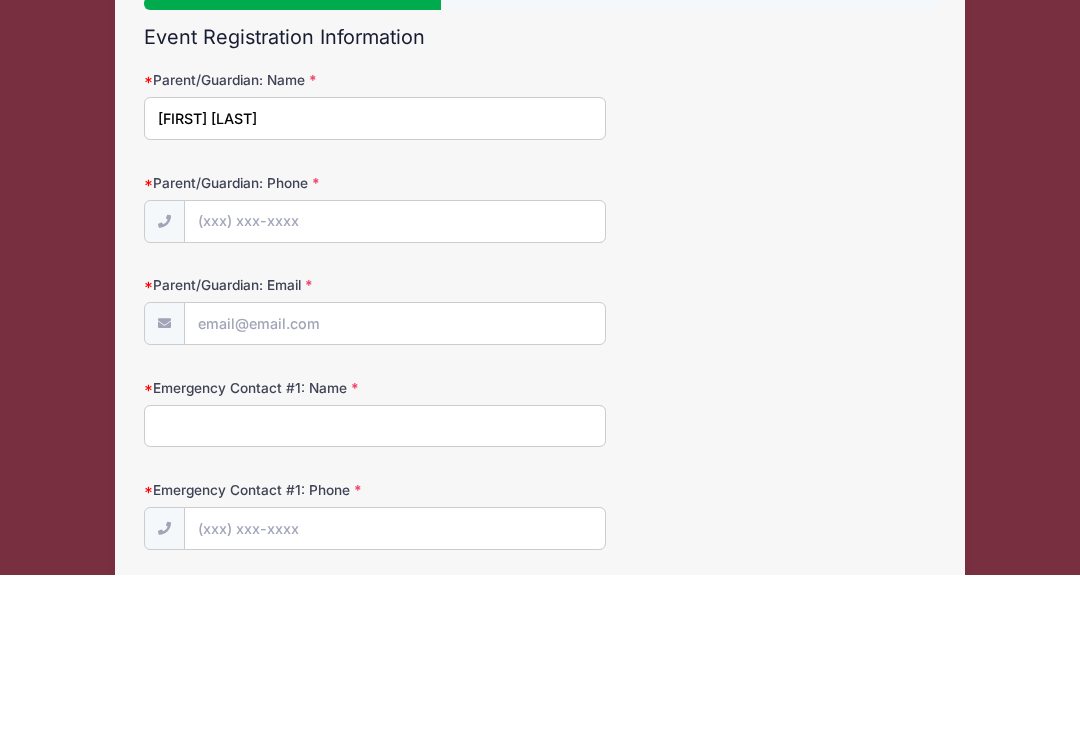 type on "[FIRST] [LAST]" 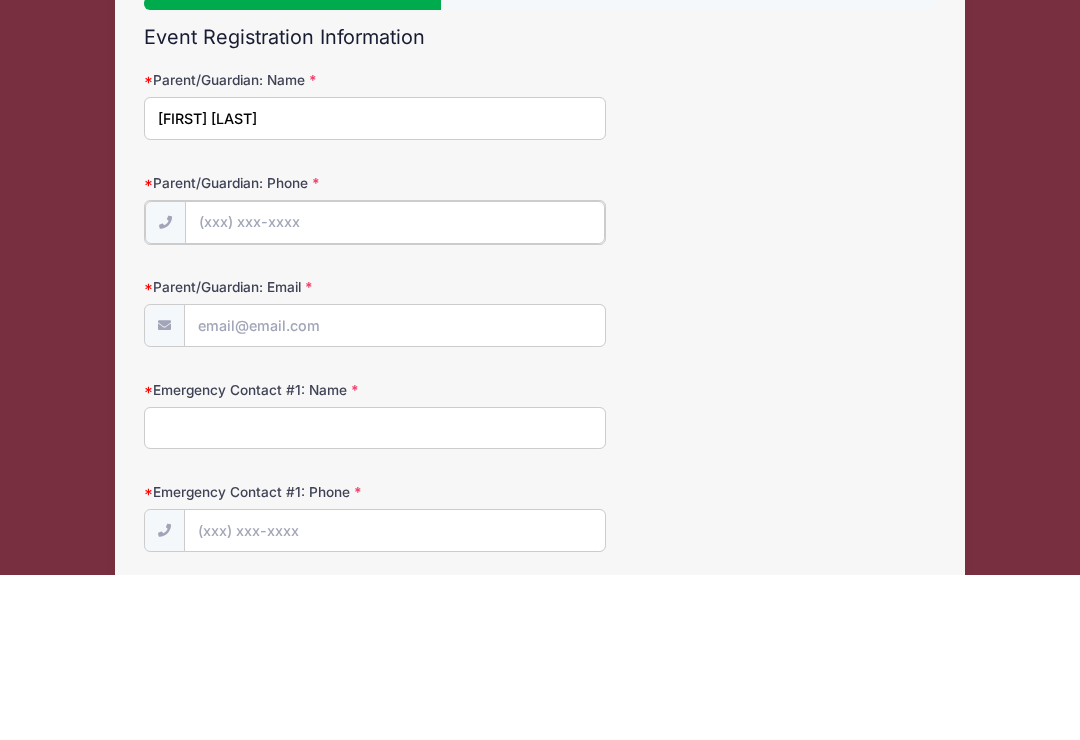 click on "Parent/Guardian: Phone" at bounding box center [395, 387] 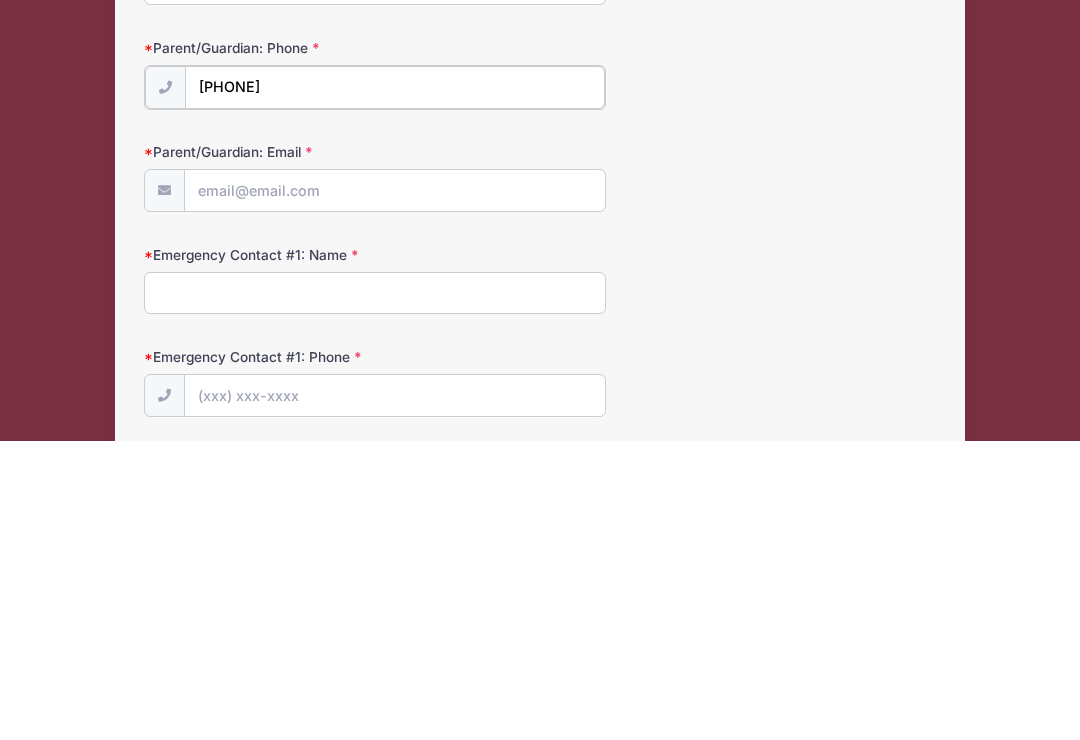 type on "[PHONE]" 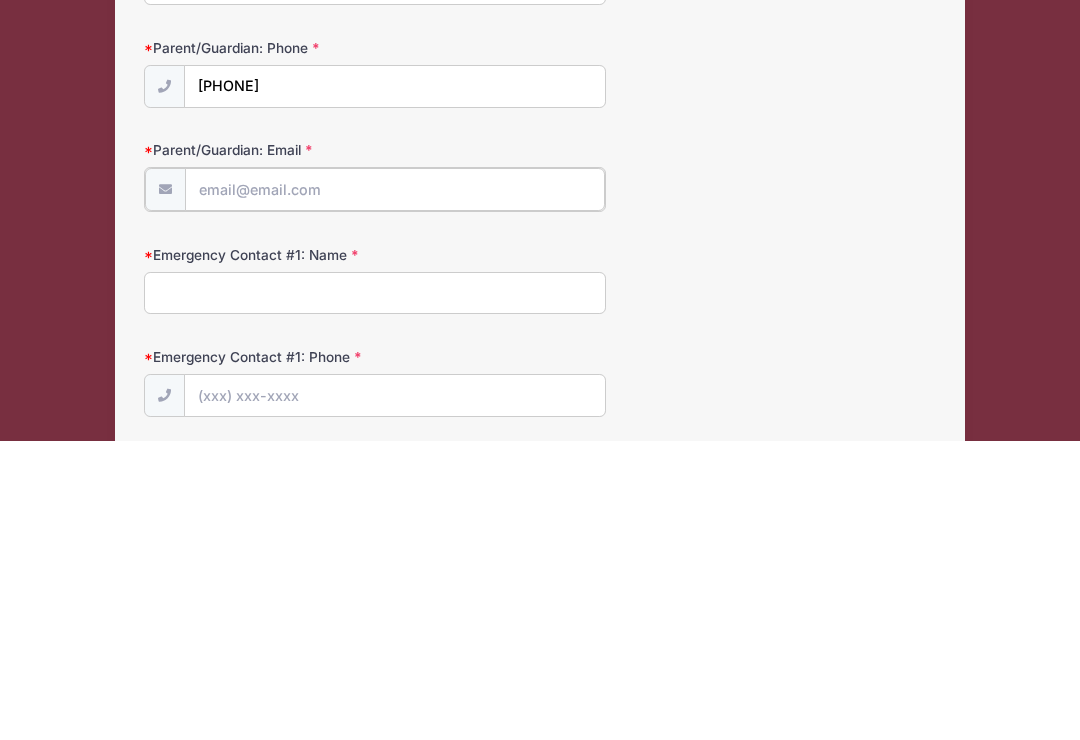 click on "Parent/Guardian: Email" at bounding box center [395, 489] 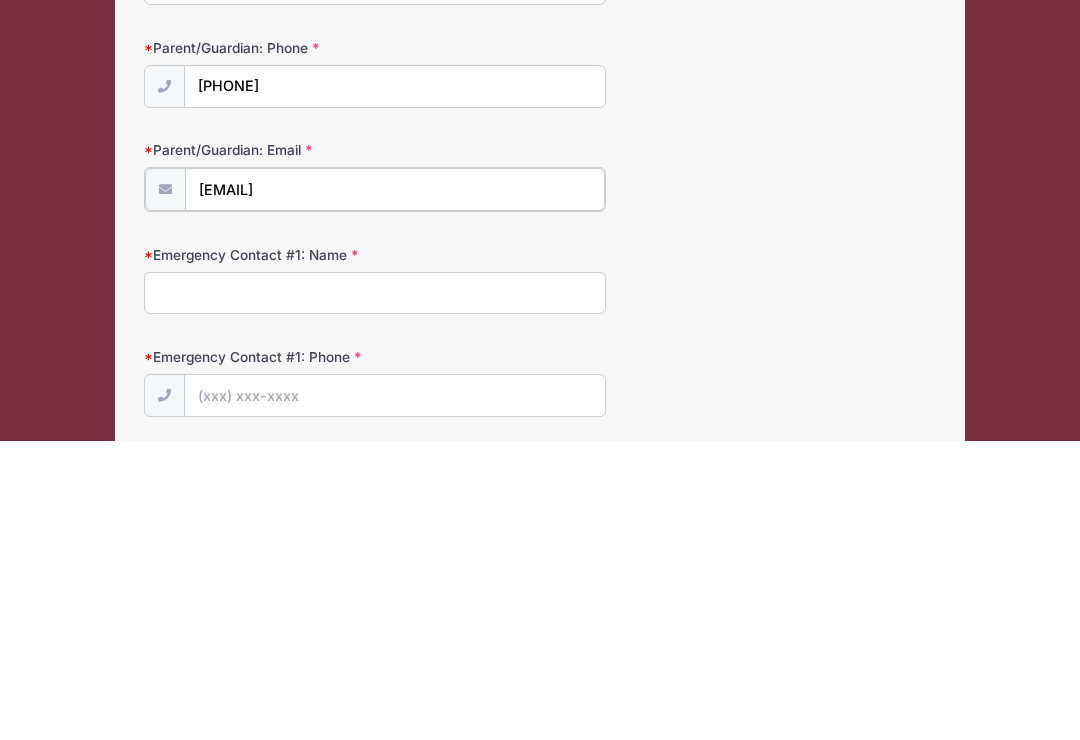 type on "[EMAIL]" 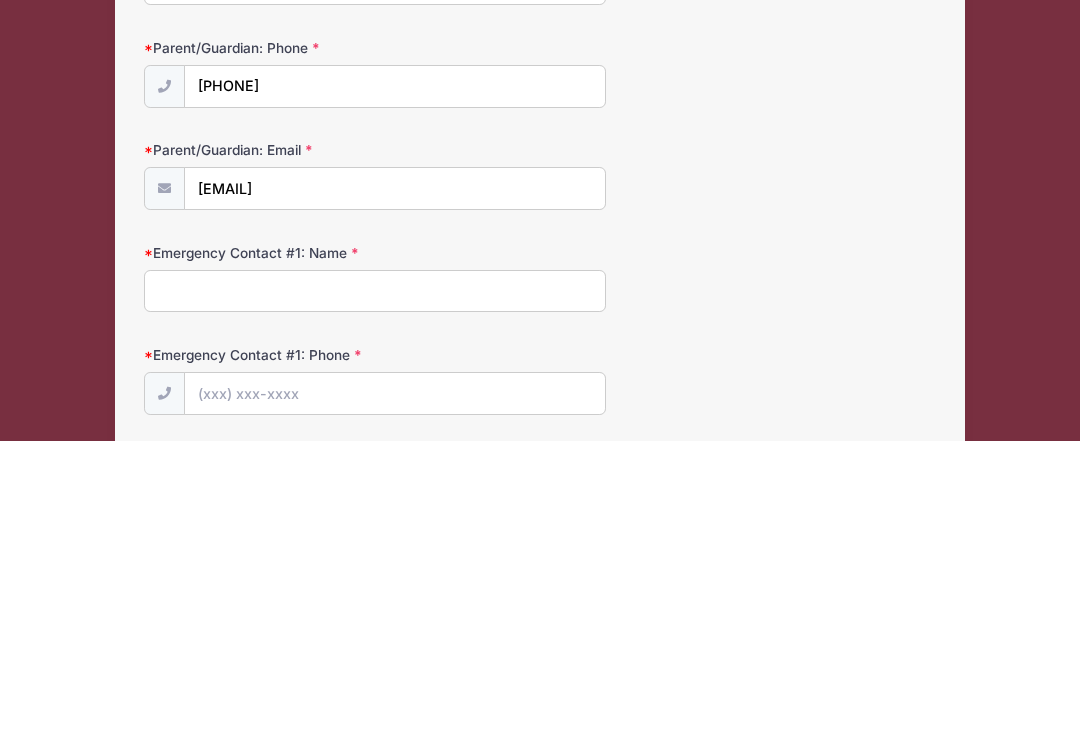 click on "Emergency Contact #1: Name" at bounding box center [375, 591] 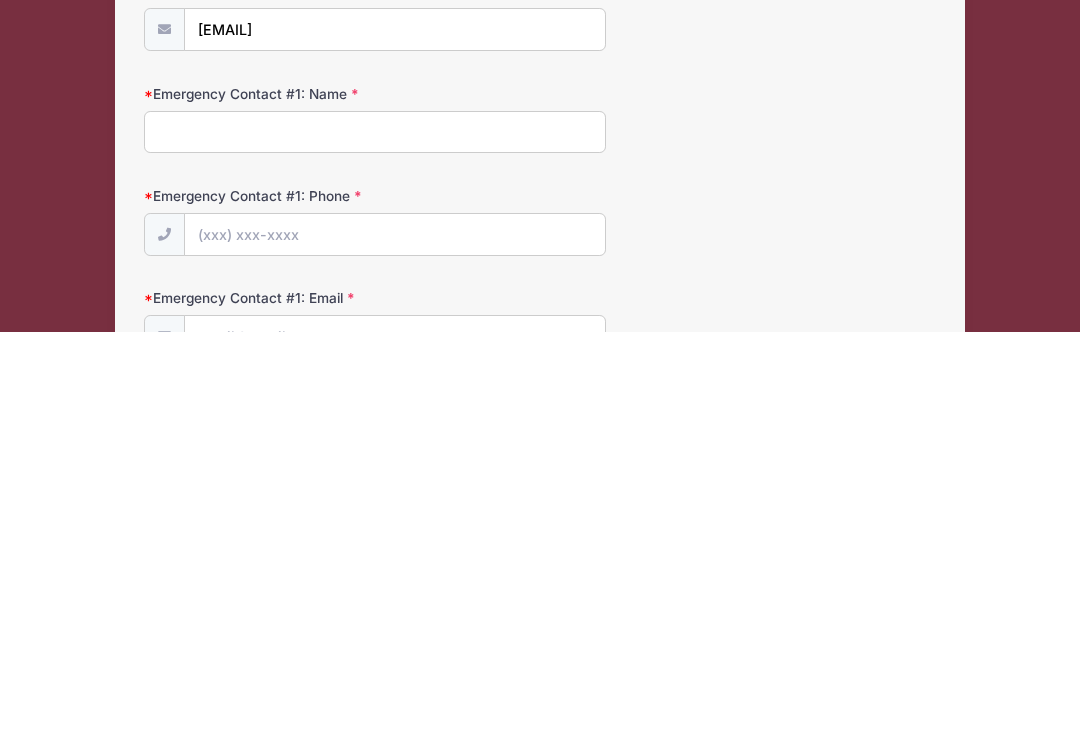 scroll, scrollTop: 65, scrollLeft: 0, axis: vertical 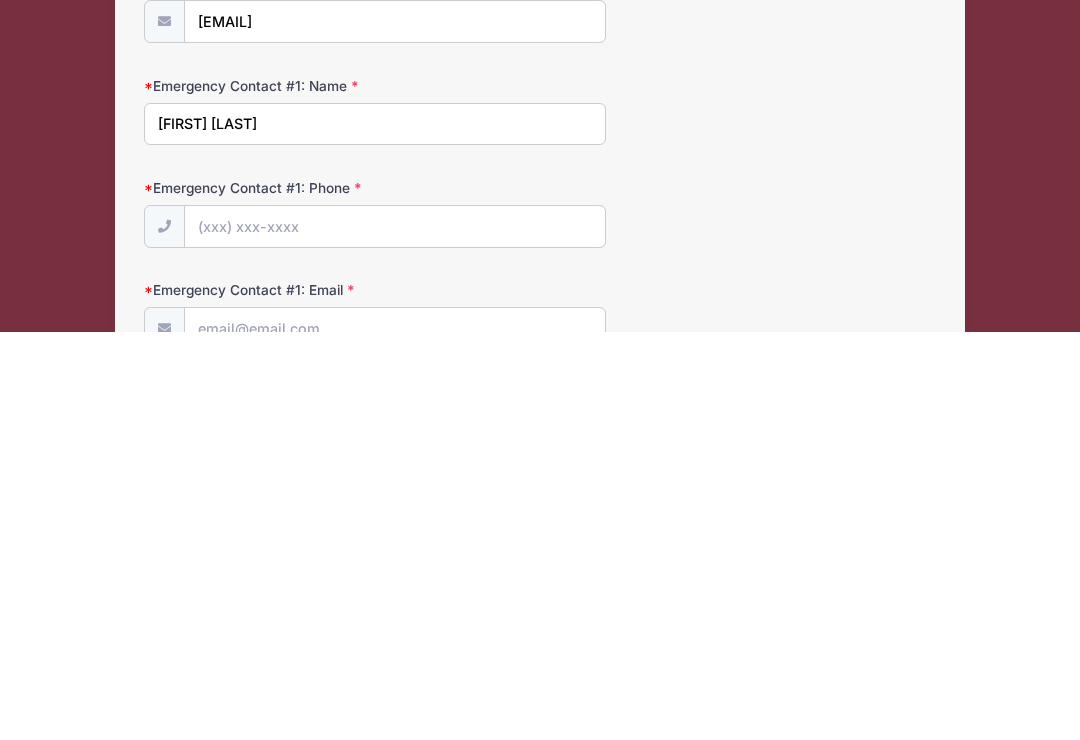 type on "[FIRST] [LAST]" 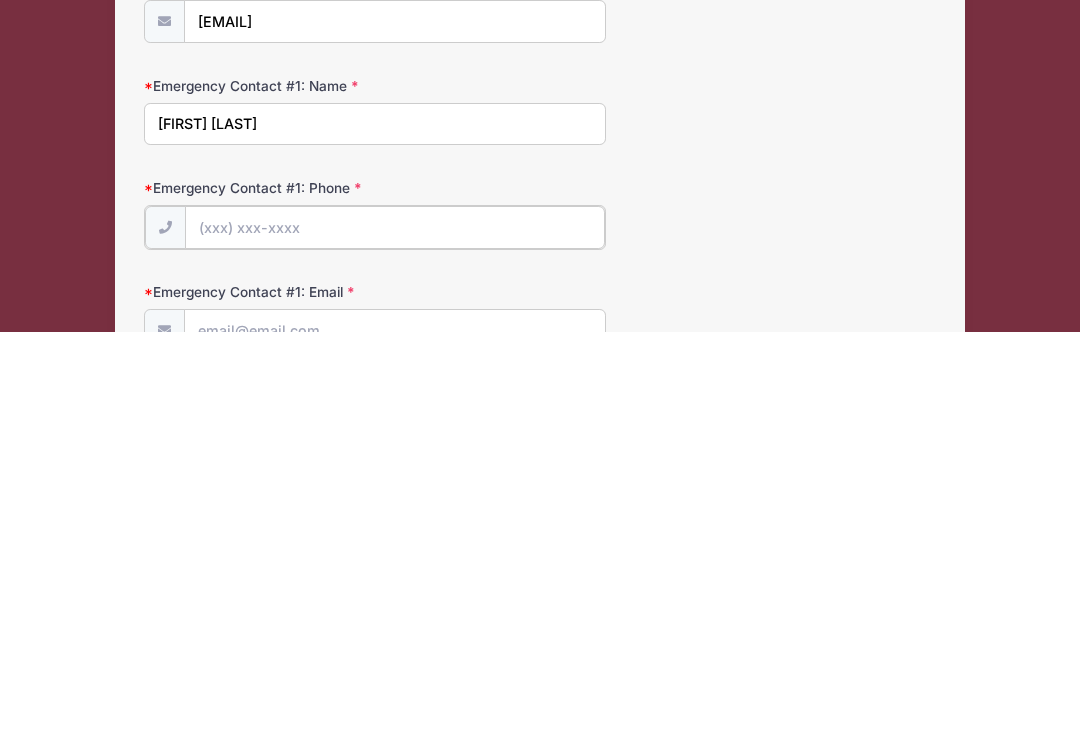 click on "Emergency Contact #1: Phone" at bounding box center [395, 635] 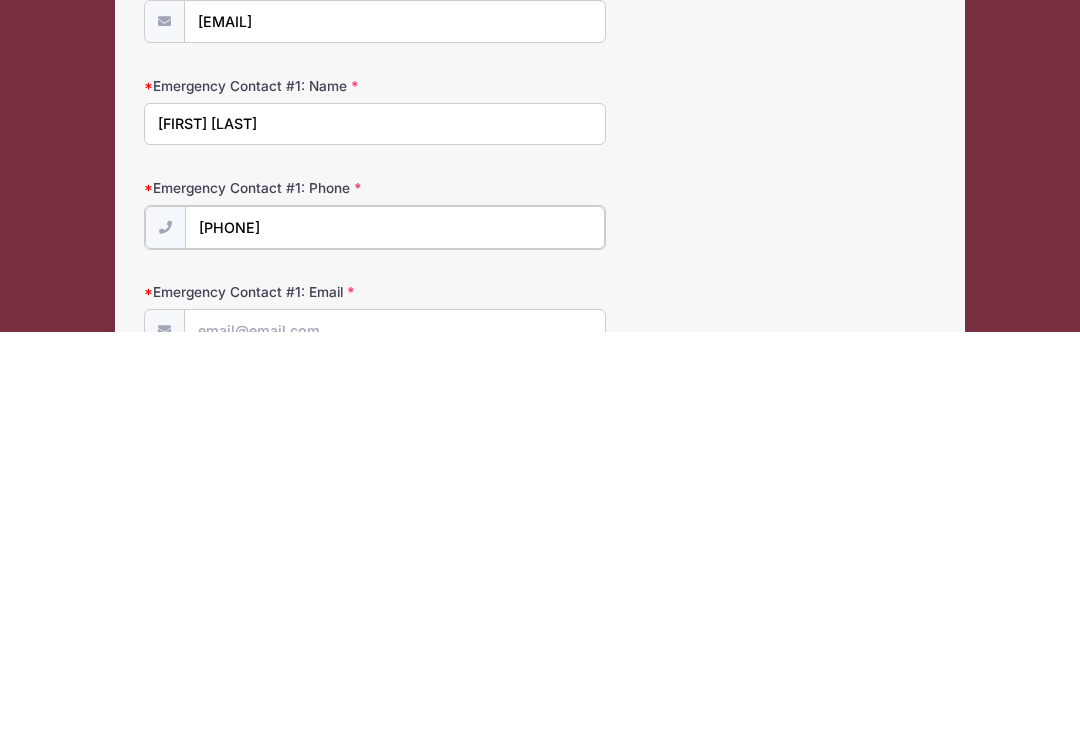 type on "[PHONE]" 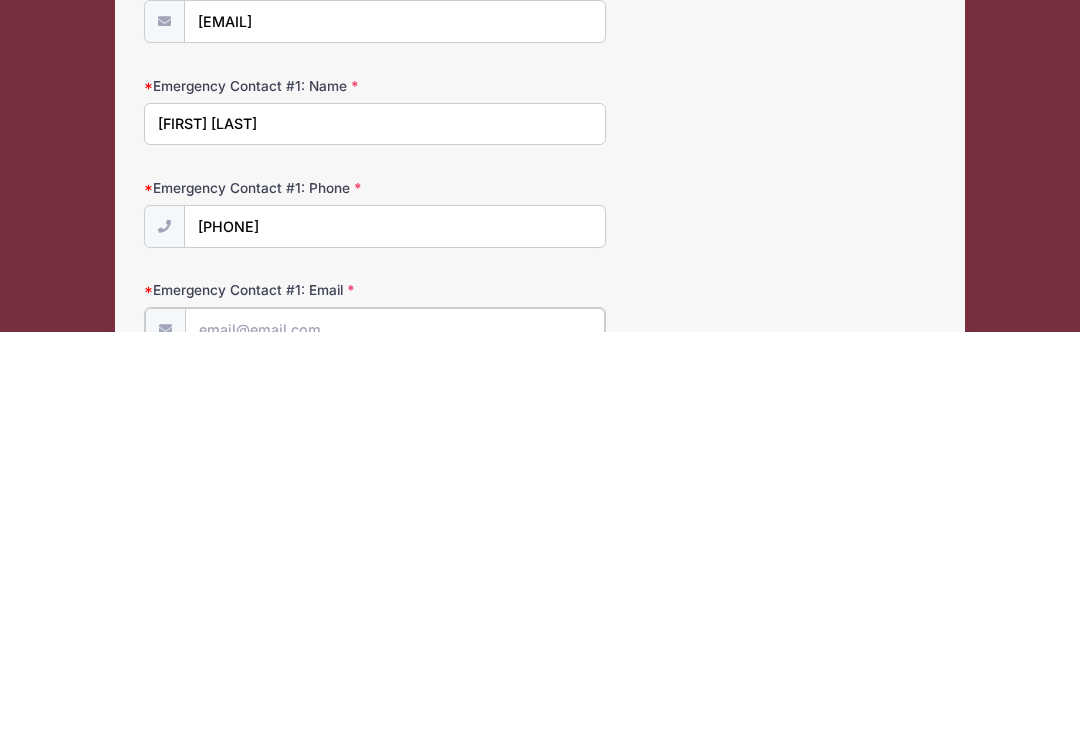 click on "Emergency Contact #1: Email" at bounding box center (395, 737) 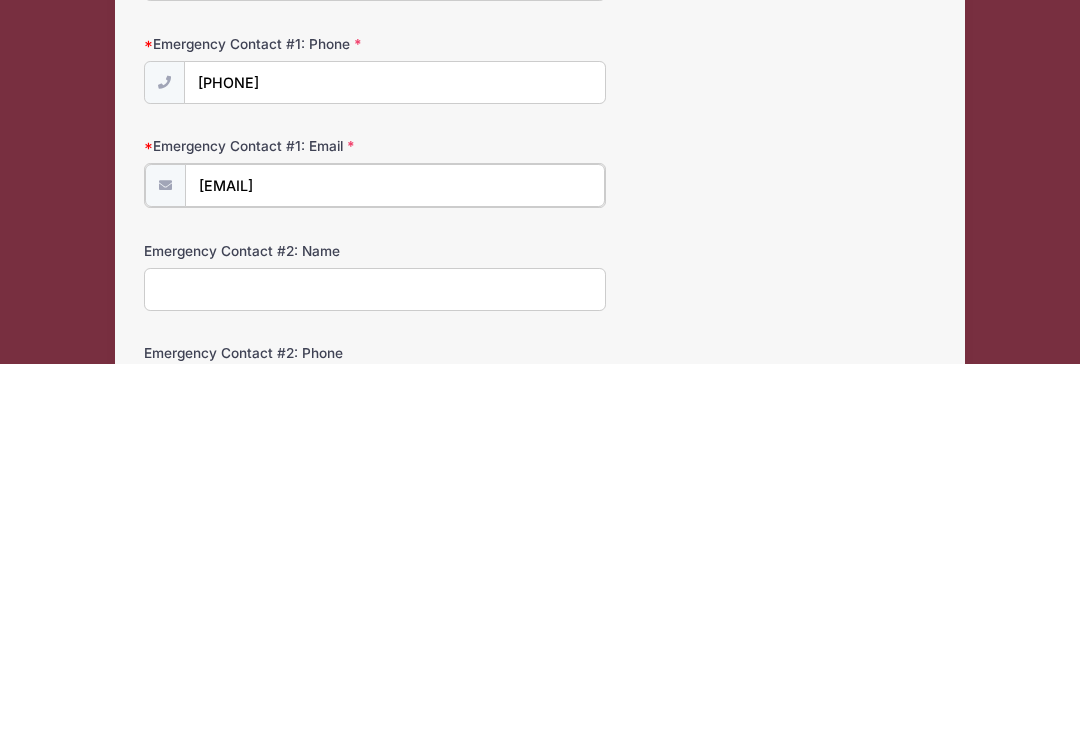 type on "[EMAIL]" 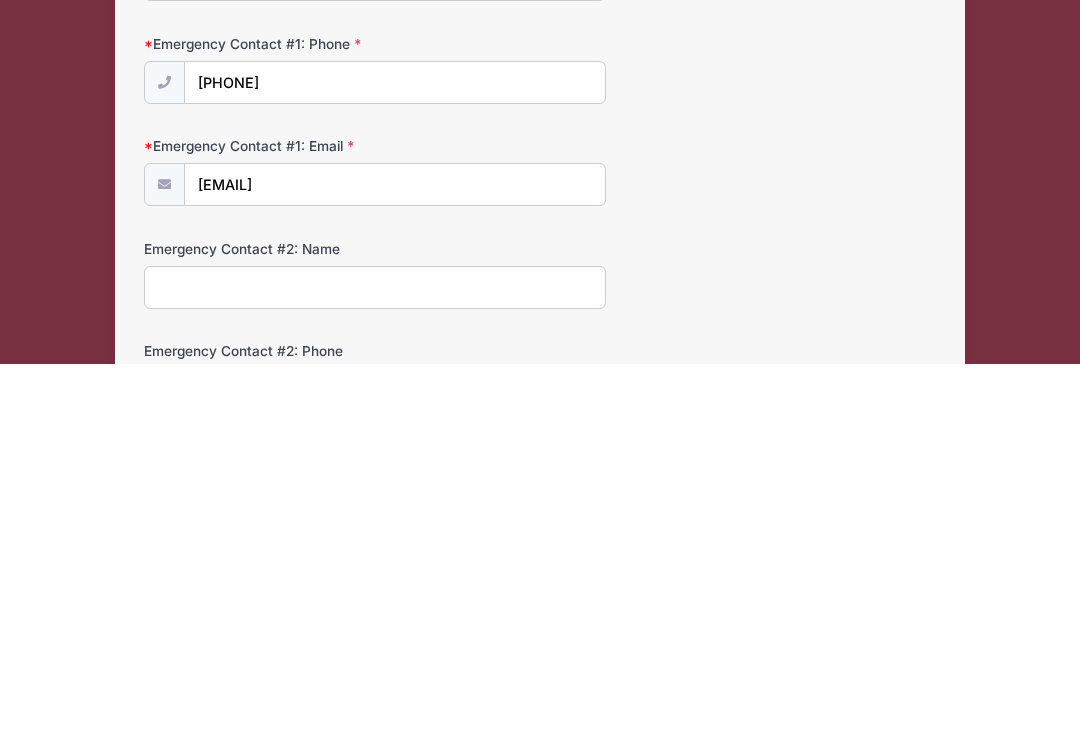 click on "Emergency Contact #2: Name" at bounding box center (375, 664) 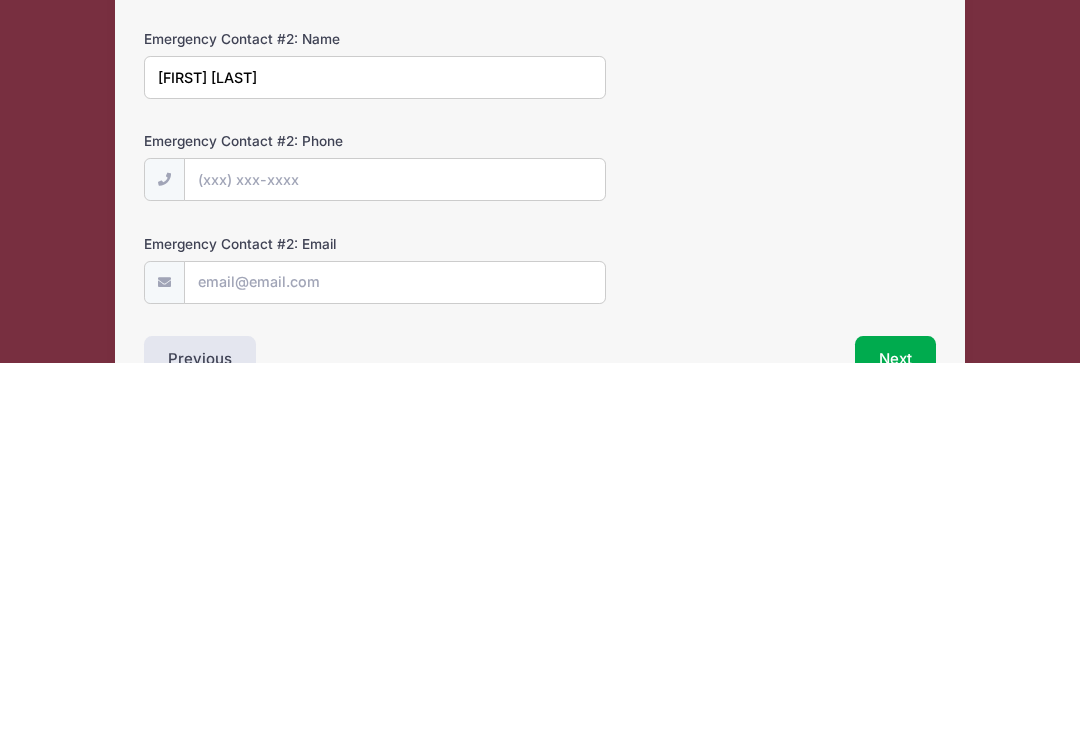 scroll, scrollTop: 451, scrollLeft: 0, axis: vertical 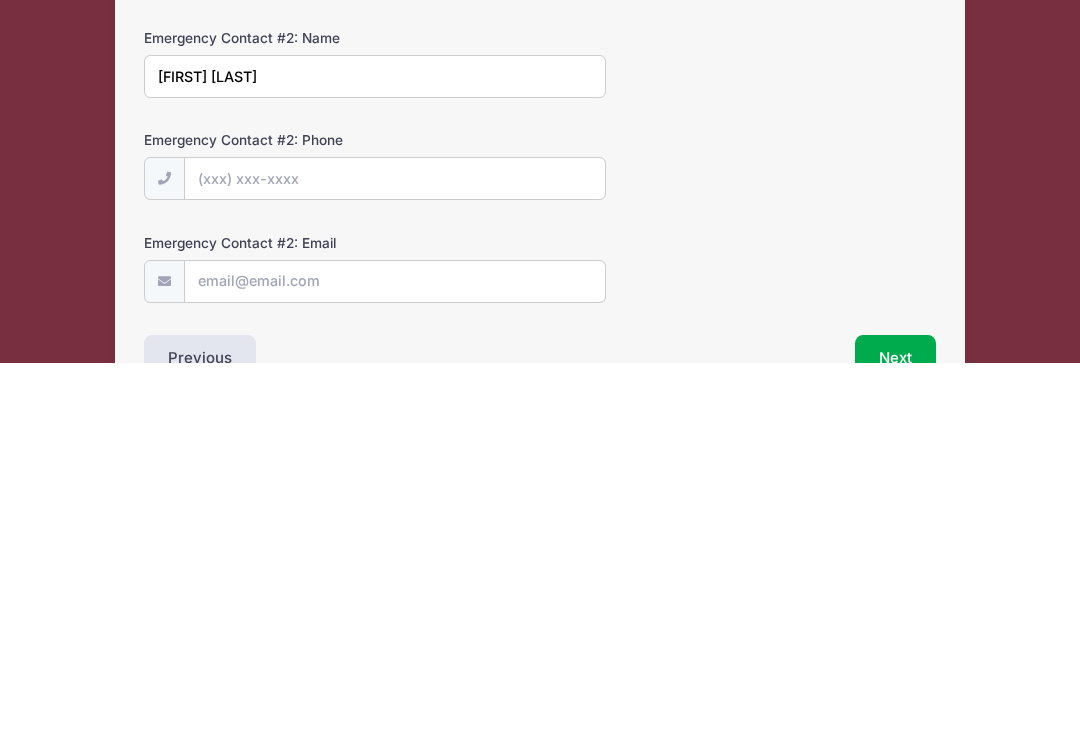 type on "[FIRST] [LAST]" 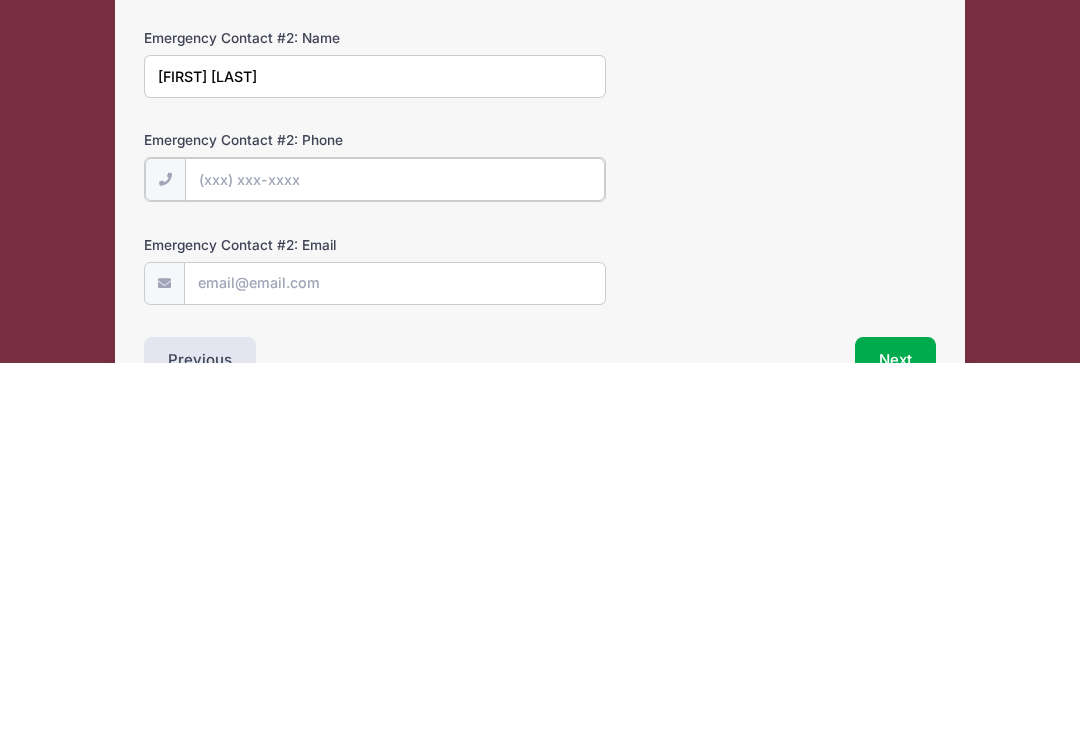 click on "Emergency Contact #2: Phone" at bounding box center (395, 556) 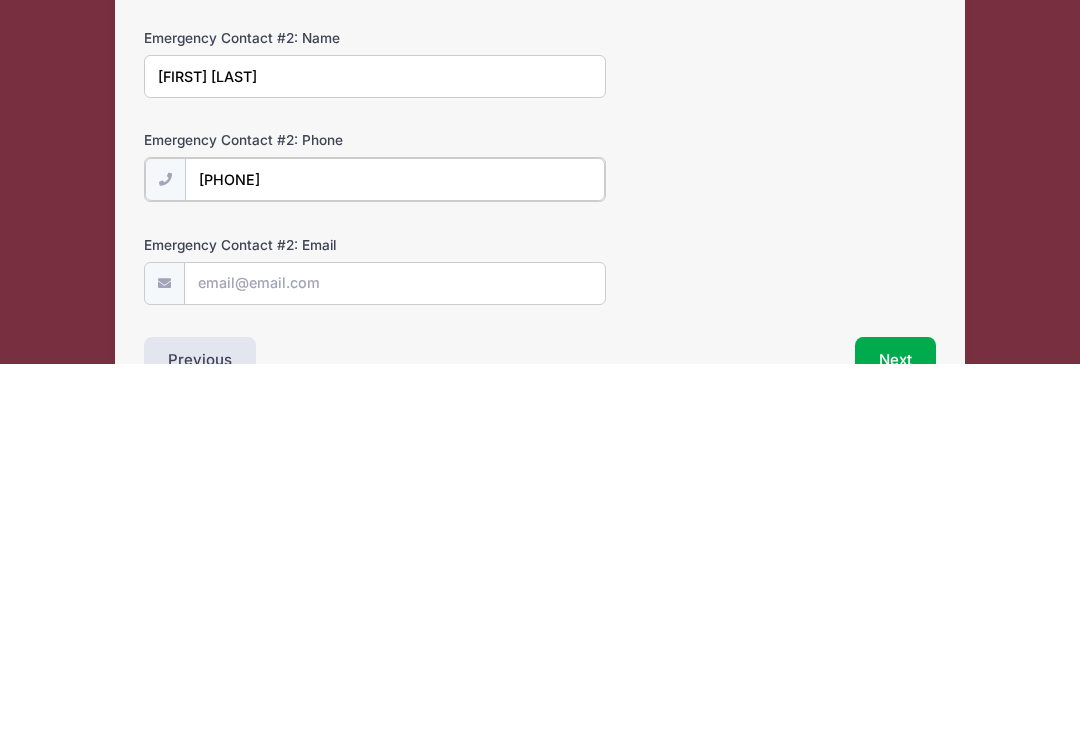 type on "[PHONE]" 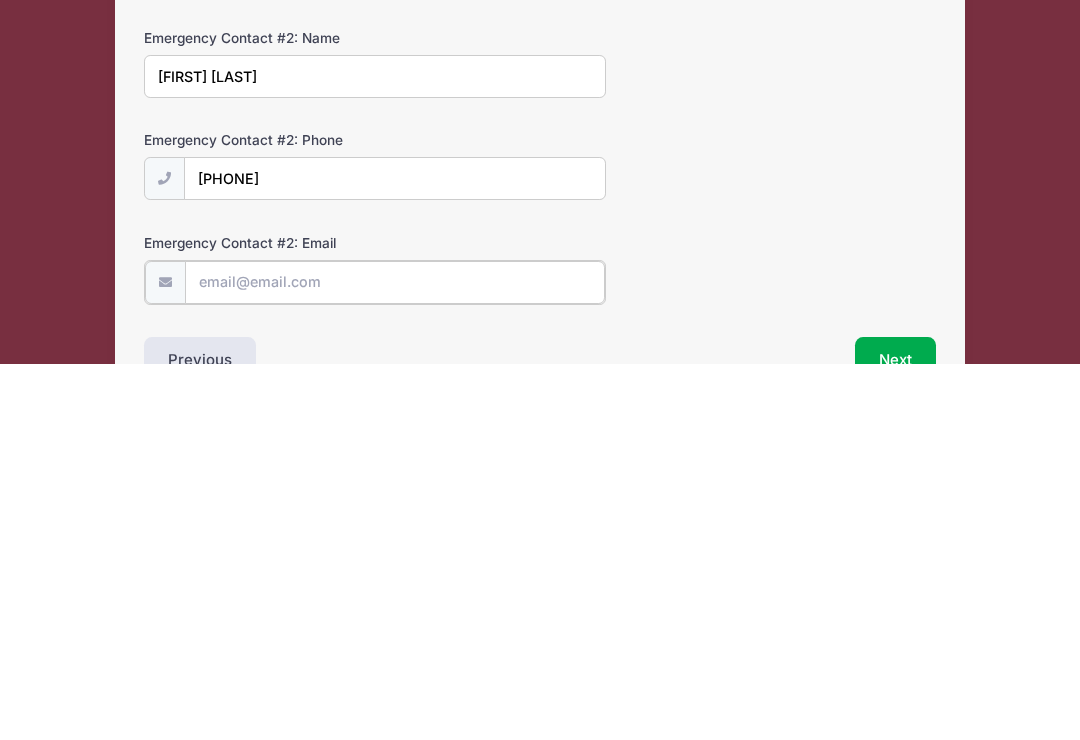 click on "Emergency Contact #2: Email" at bounding box center [395, 659] 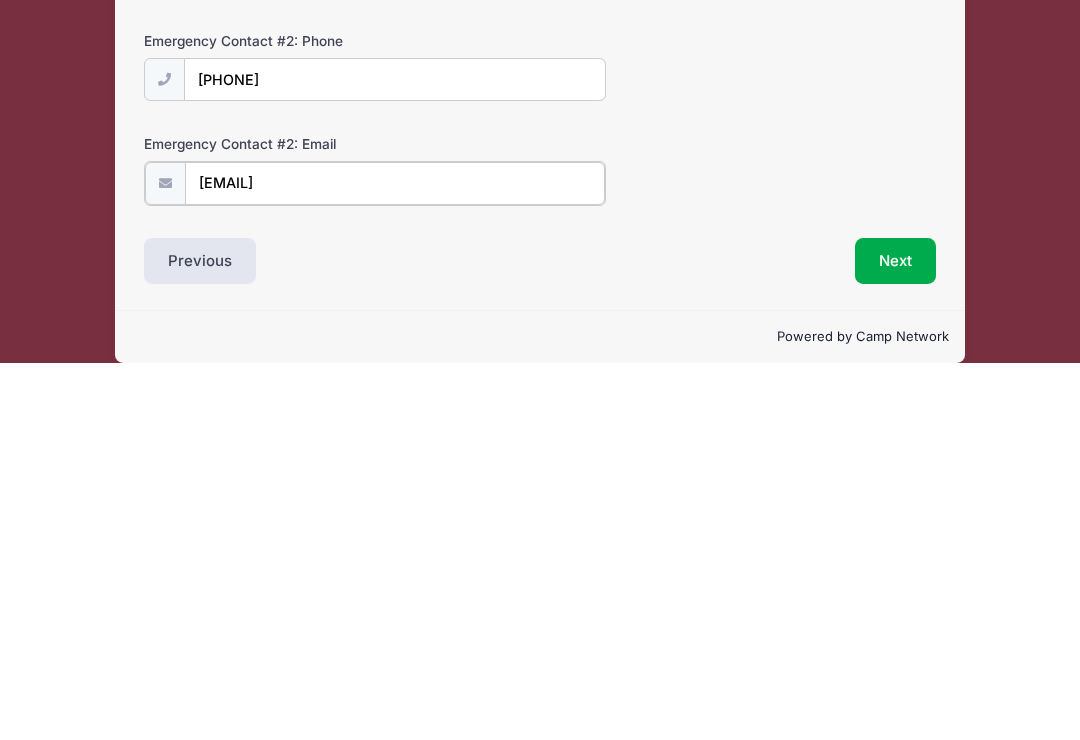 scroll, scrollTop: 569, scrollLeft: 0, axis: vertical 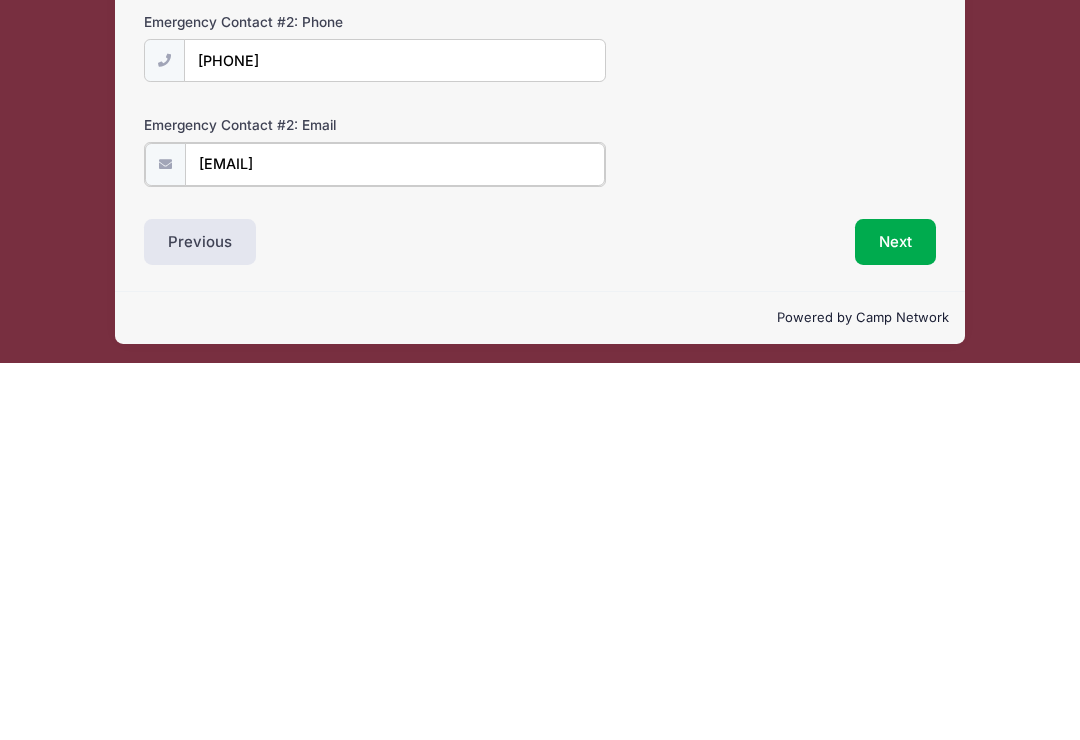type on "[EMAIL]" 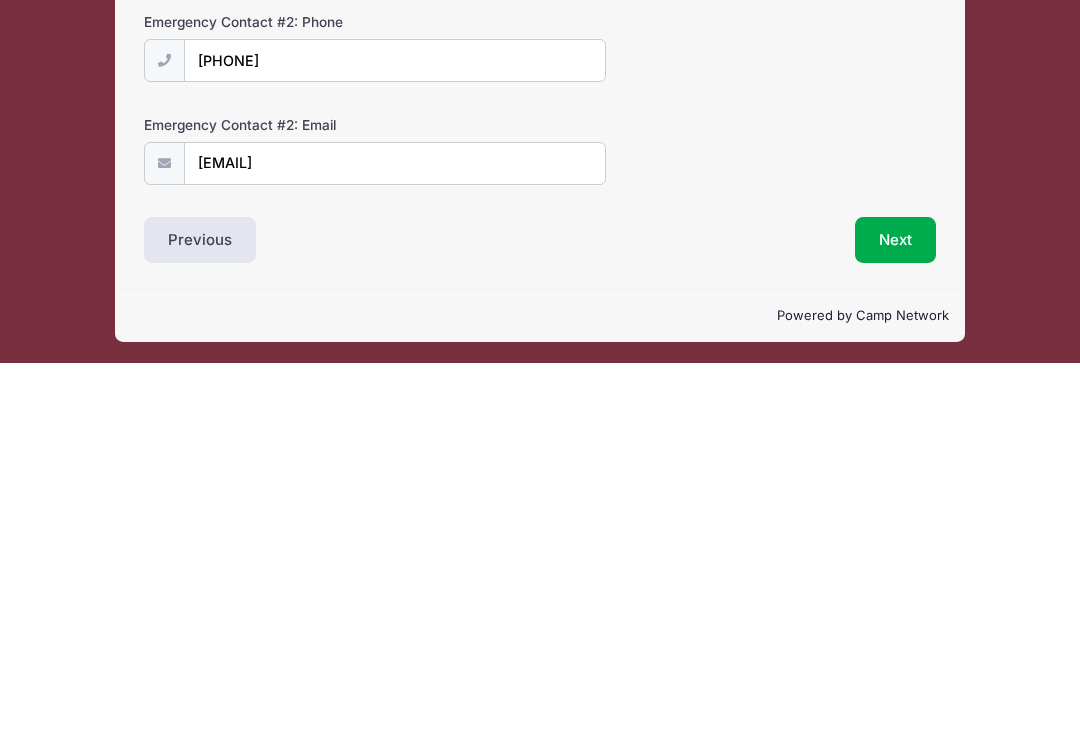 click on "Next" at bounding box center [895, 617] 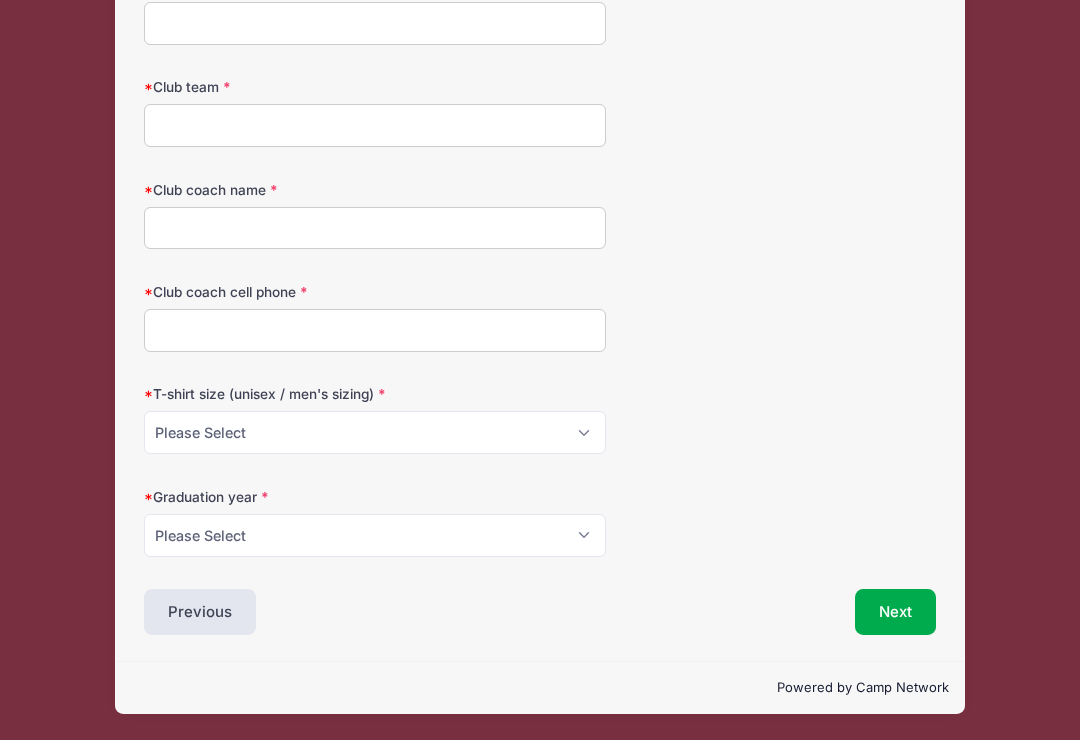 scroll, scrollTop: 274, scrollLeft: 0, axis: vertical 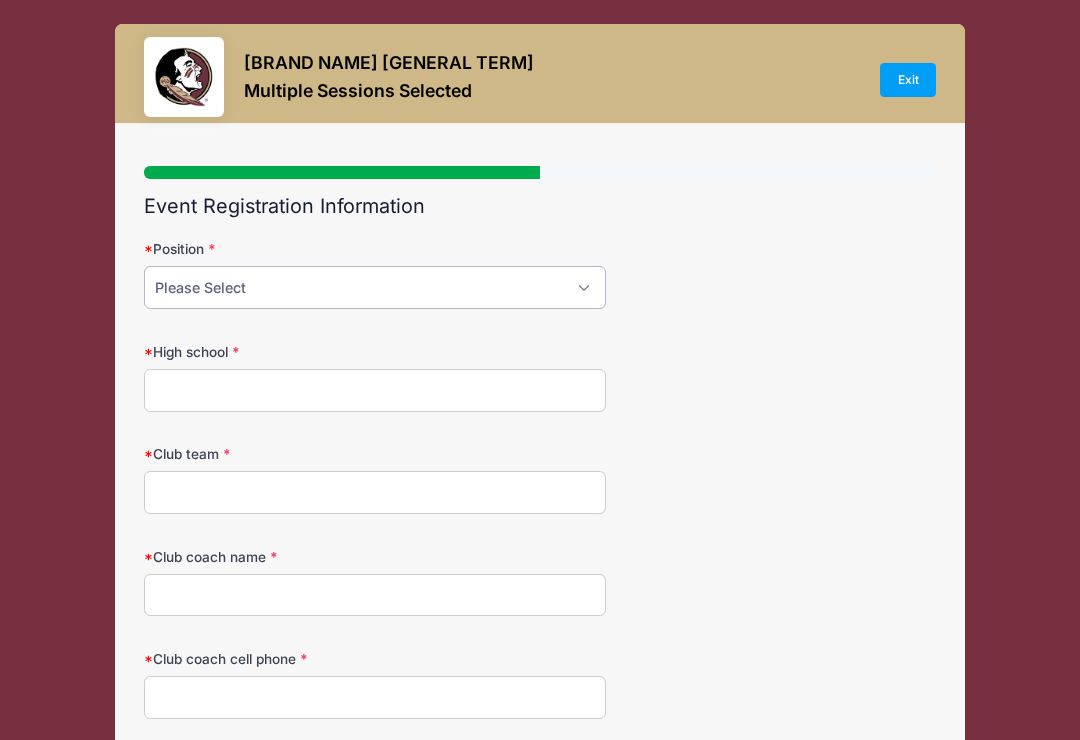click on "Please Select Attack
Midfield
Defense
Goalie" at bounding box center (375, 287) 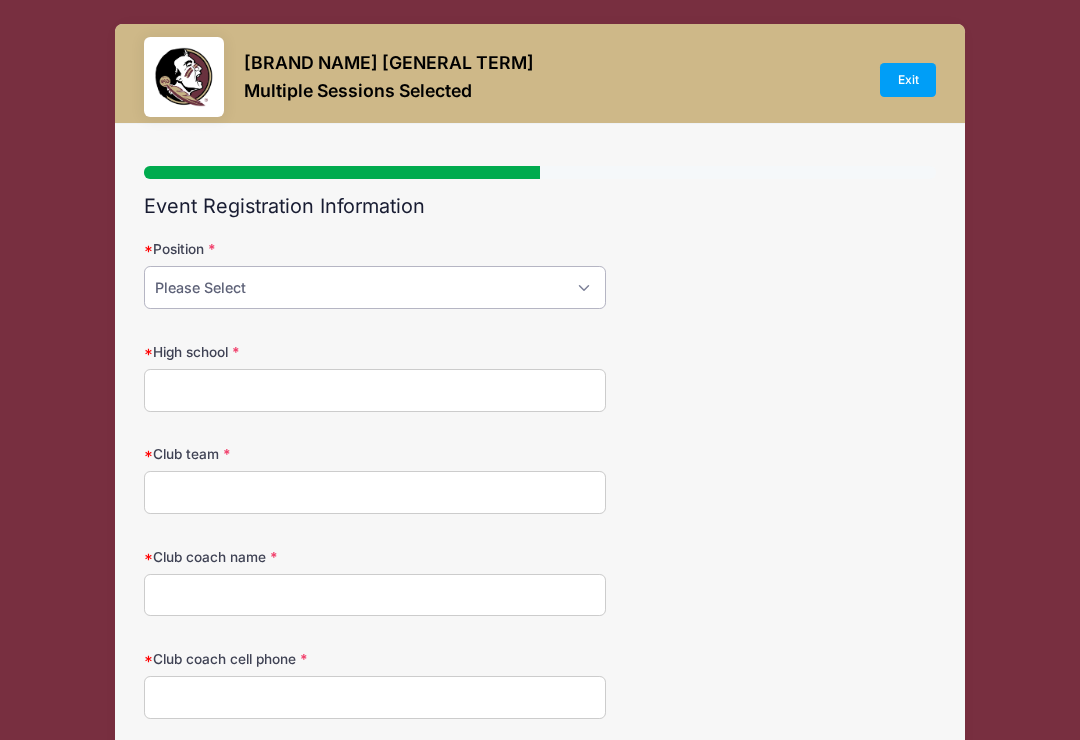 select on "Defense" 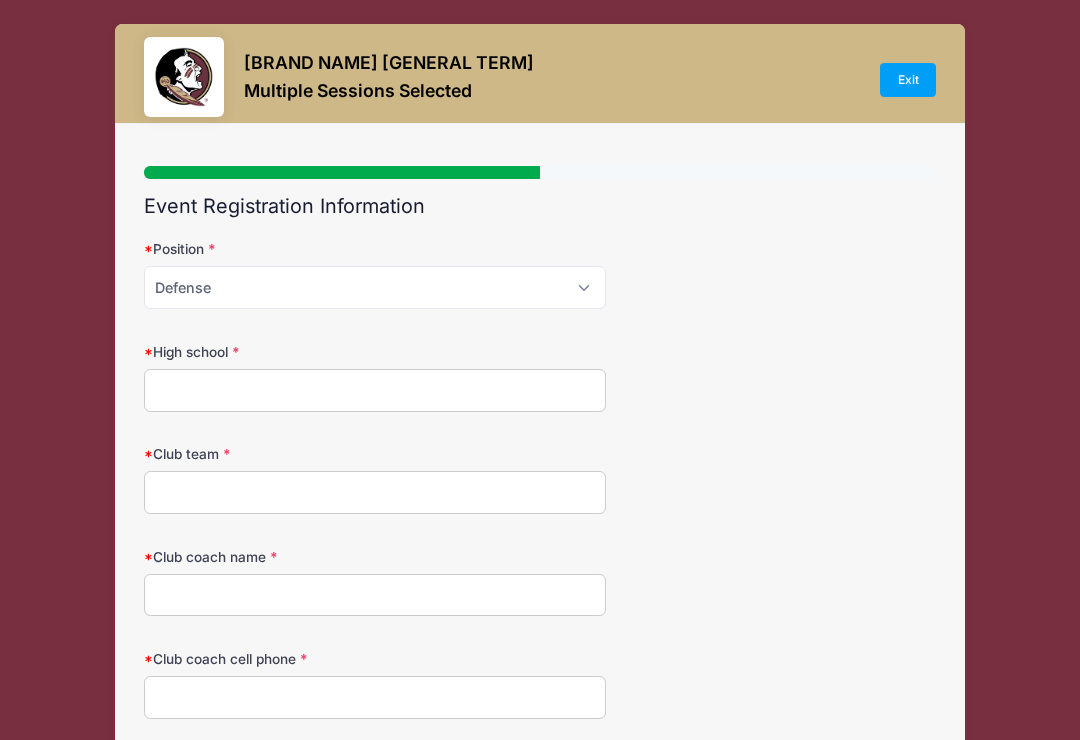 click on "High school" at bounding box center (375, 390) 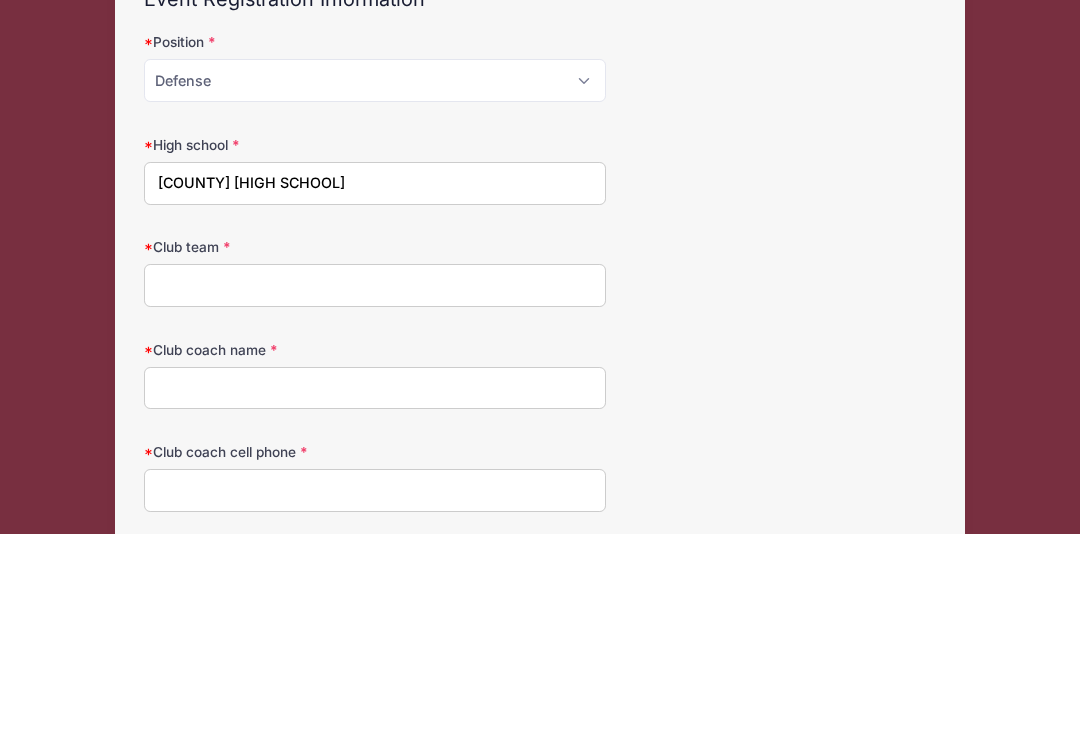 type on "[COUNTY] [HIGH SCHOOL]" 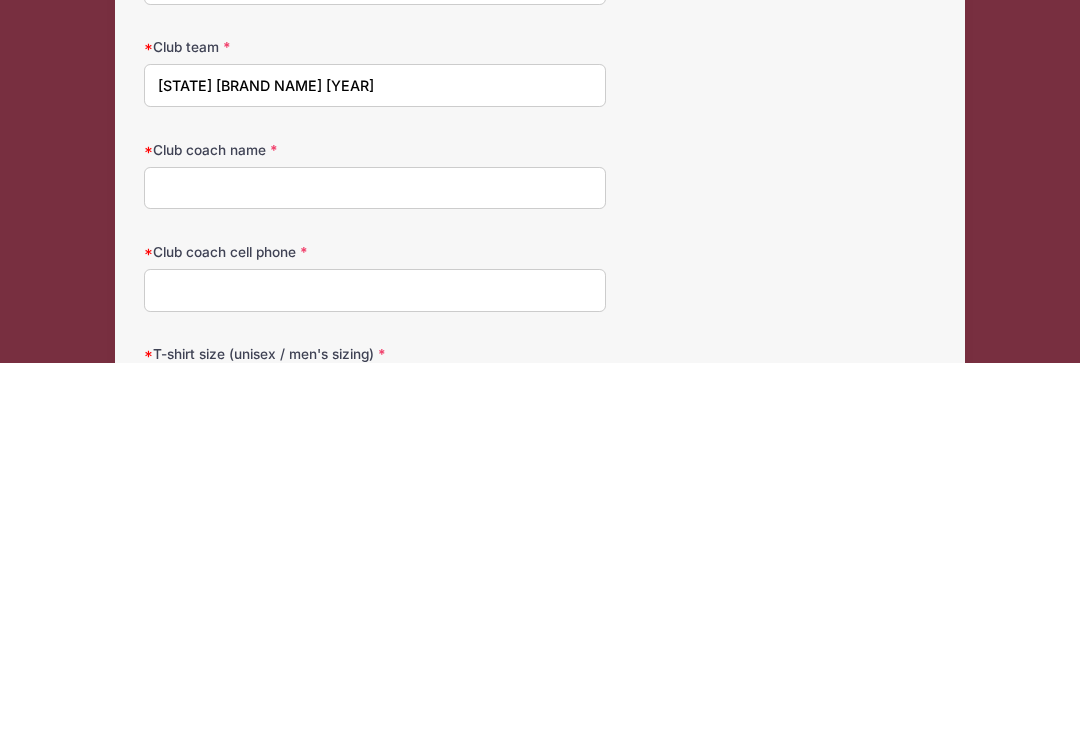 scroll, scrollTop: 37, scrollLeft: 0, axis: vertical 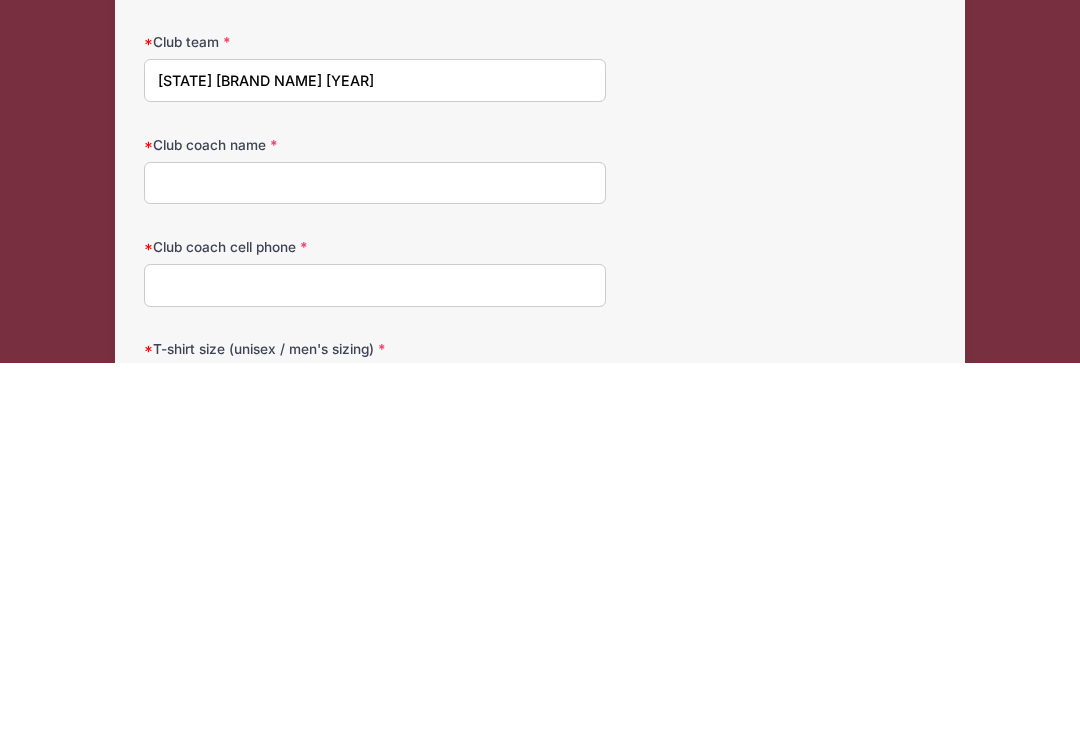 type on "[STATE] [BRAND NAME] [YEAR]" 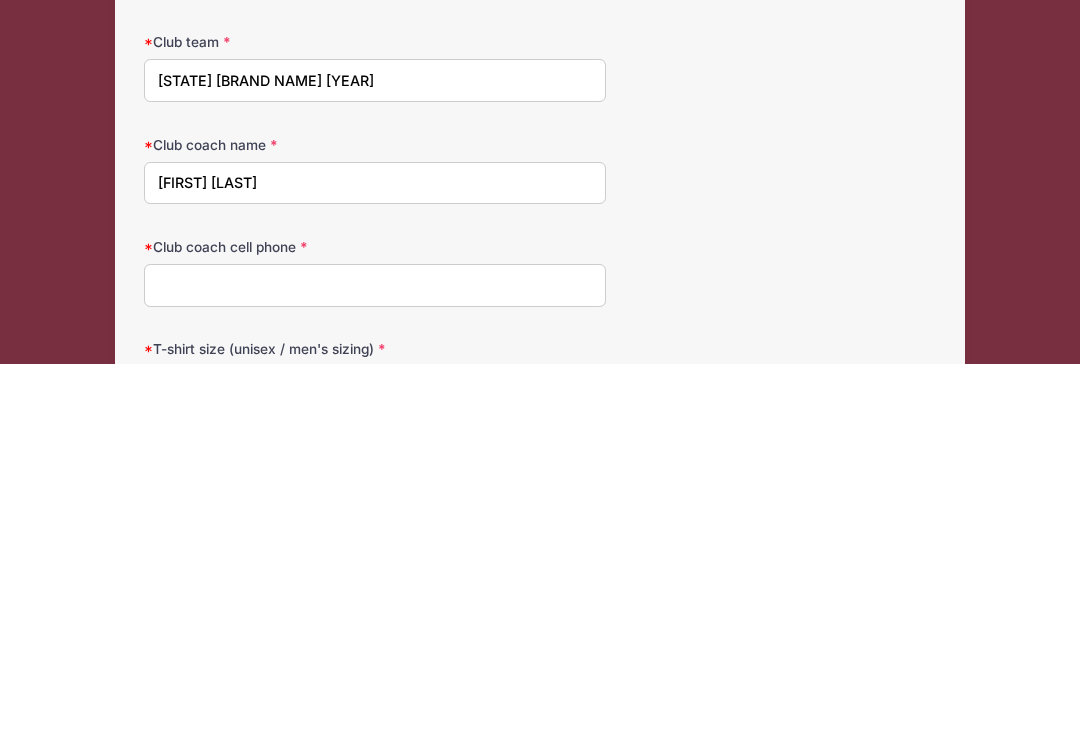 type on "[FIRST] [LAST]" 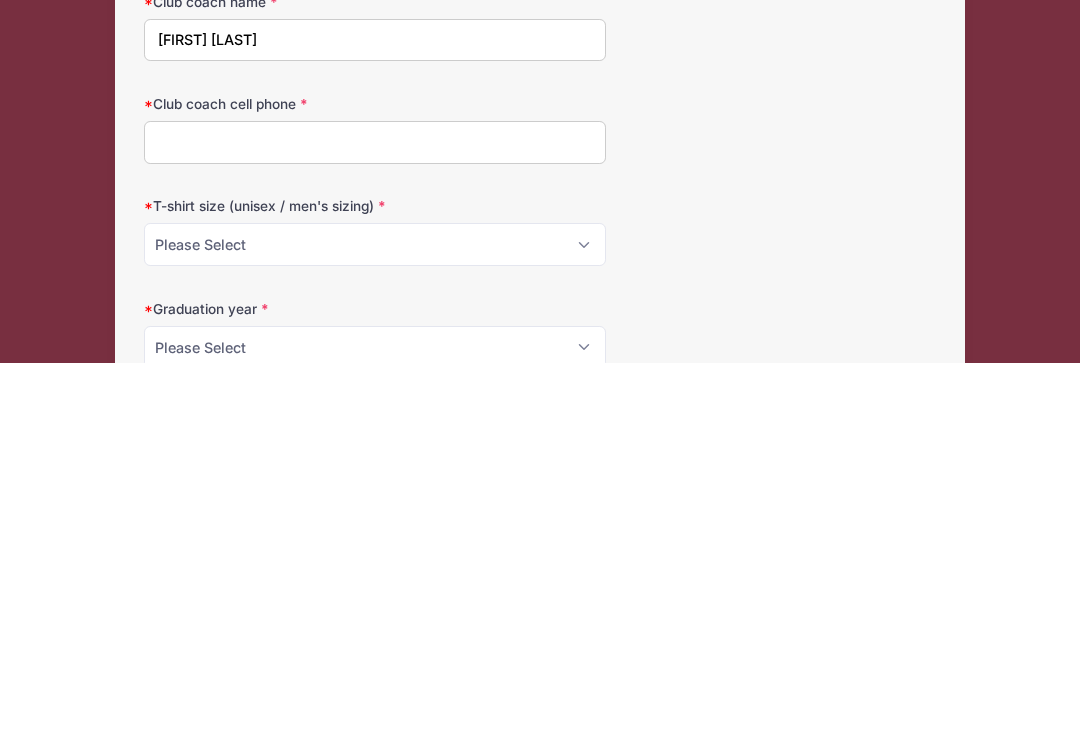 scroll, scrollTop: 182, scrollLeft: 0, axis: vertical 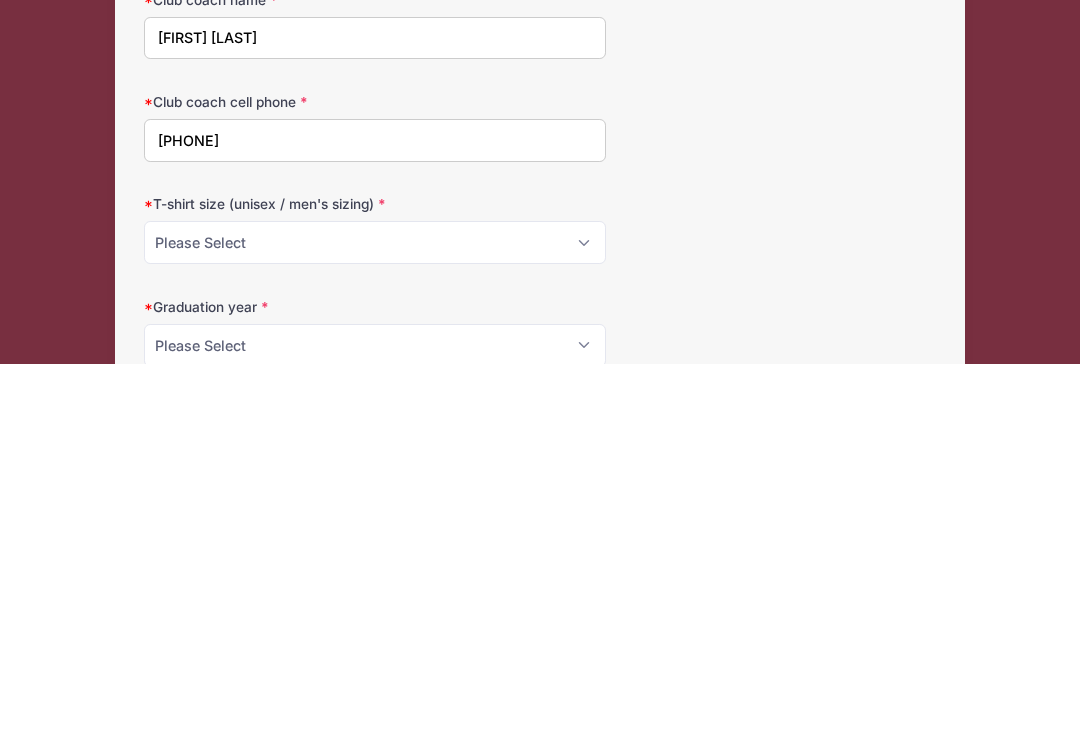type on "[PHONE]" 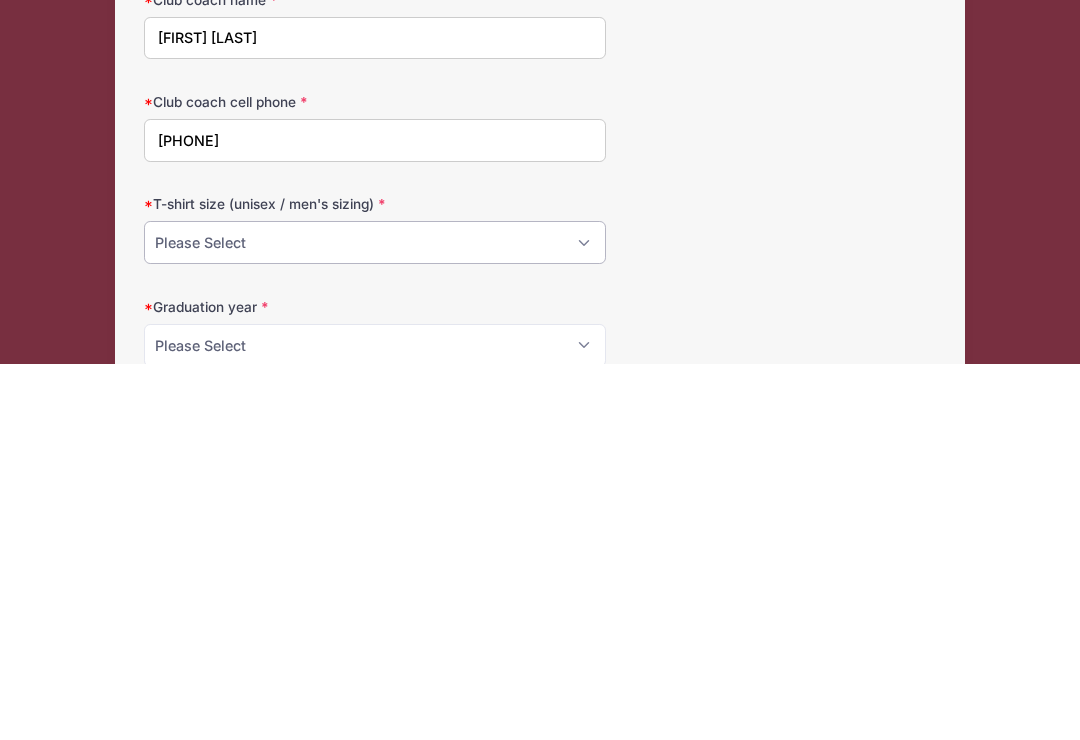click on "Please Select Small
Medium
Large
XL" at bounding box center (375, 619) 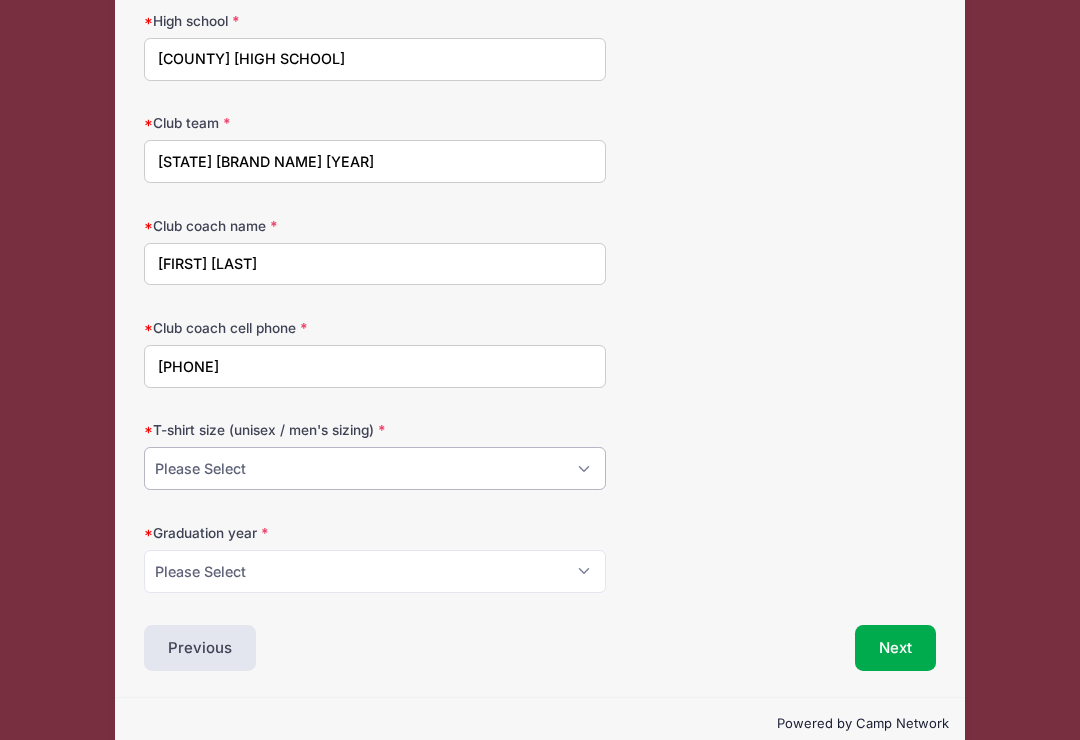 select on "Small" 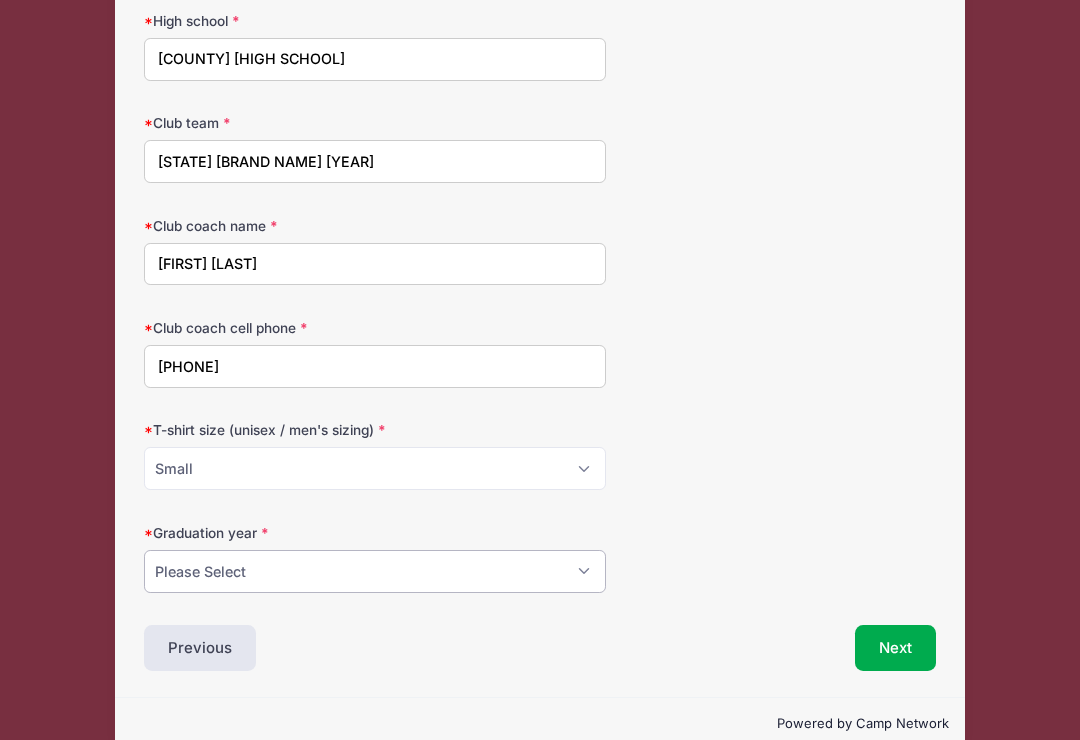 click on "Please Select 2027
2028
2029" at bounding box center (375, 571) 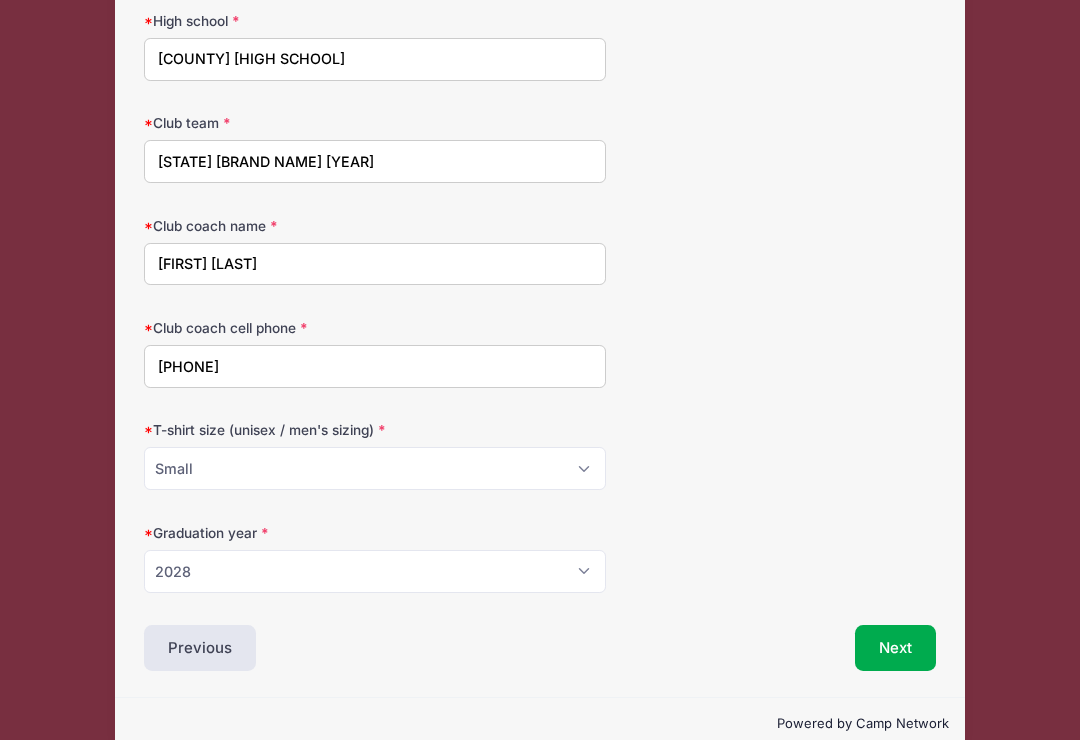 click on "Next" at bounding box center [895, 648] 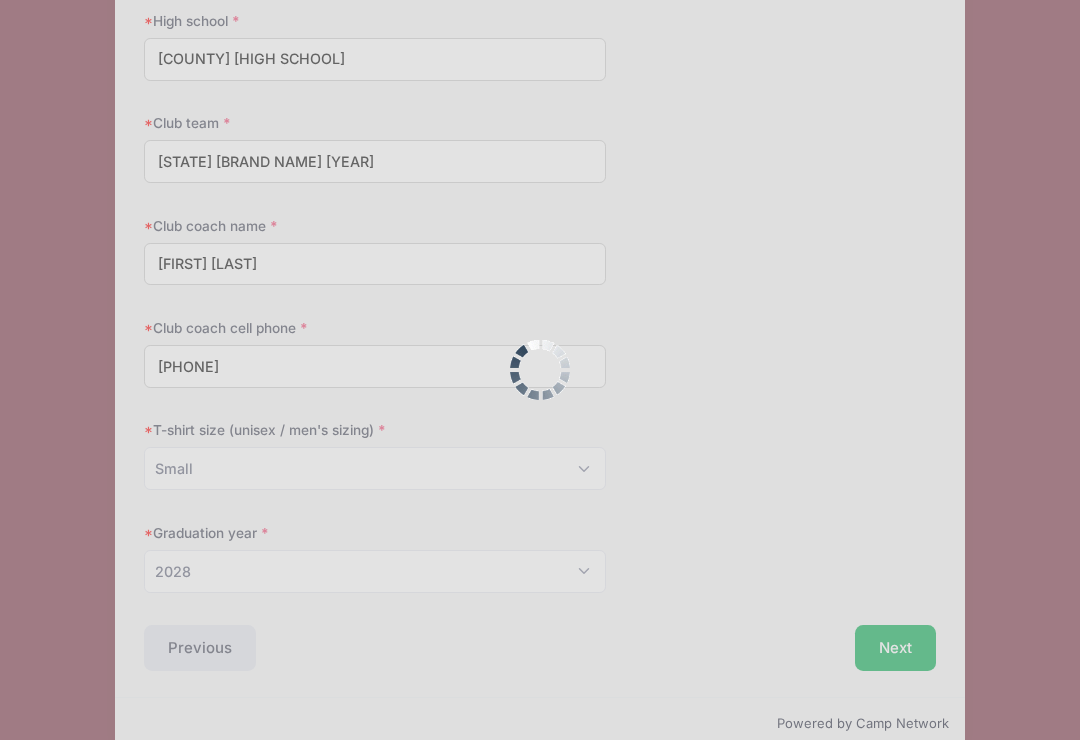 scroll, scrollTop: 0, scrollLeft: 0, axis: both 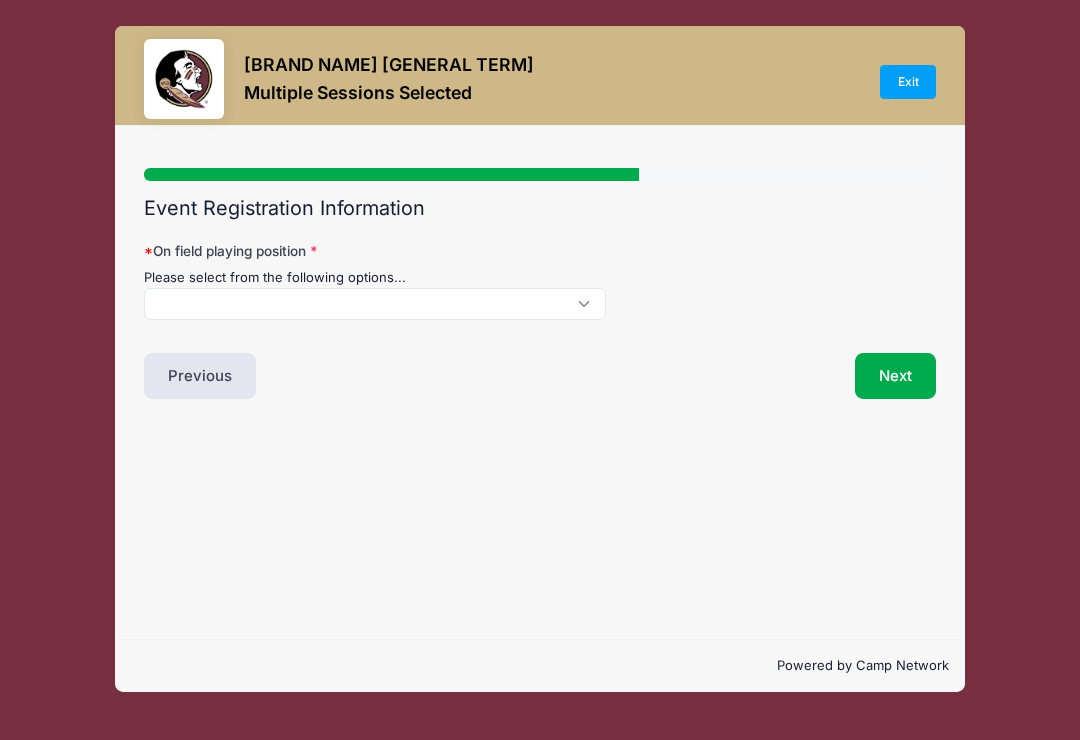 click at bounding box center [375, 304] 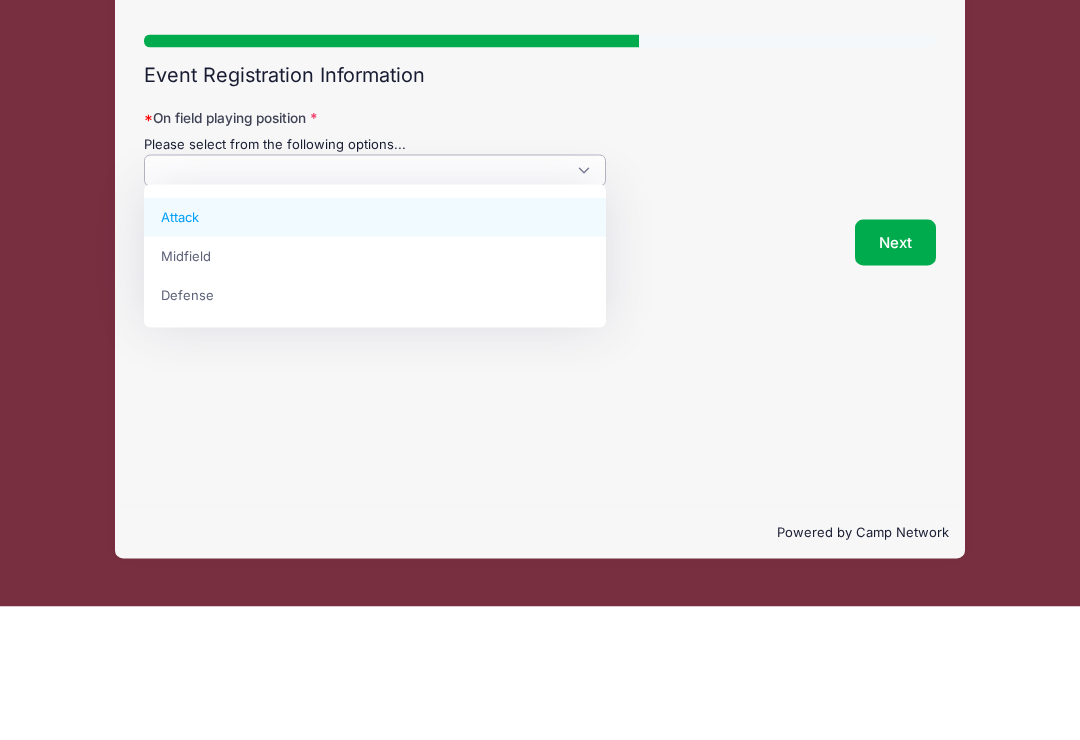 scroll, scrollTop: 1, scrollLeft: 0, axis: vertical 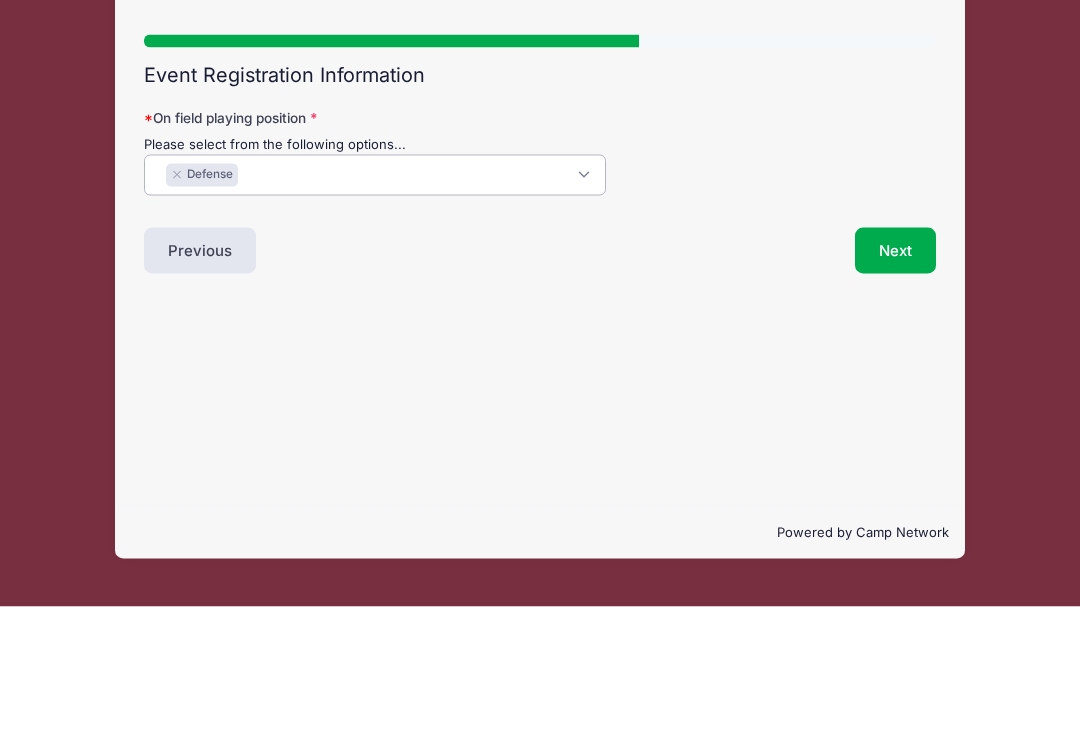 click on "Next" at bounding box center [895, 384] 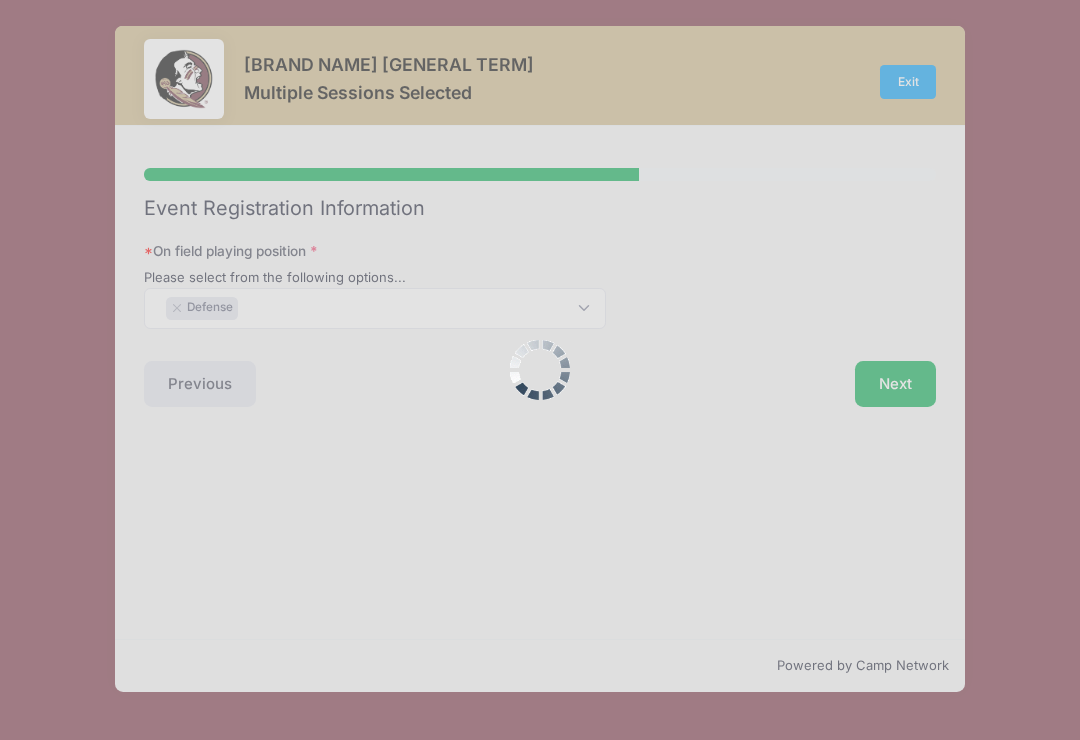 scroll, scrollTop: 0, scrollLeft: 0, axis: both 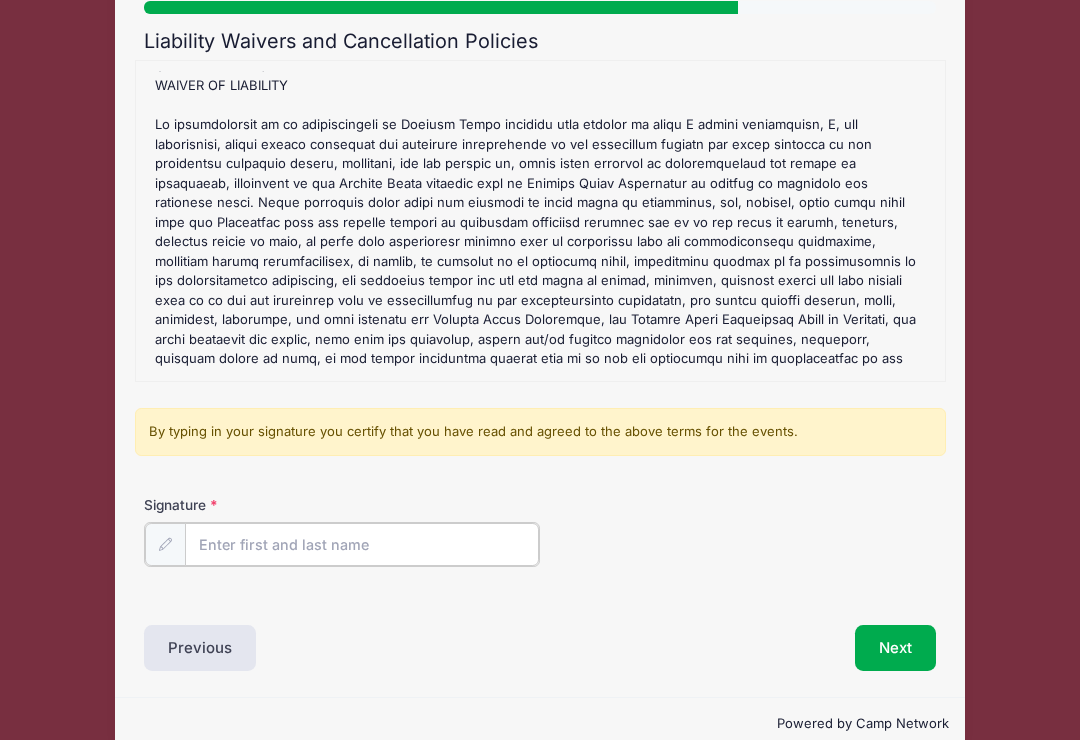 click on "Signature" at bounding box center [362, 544] 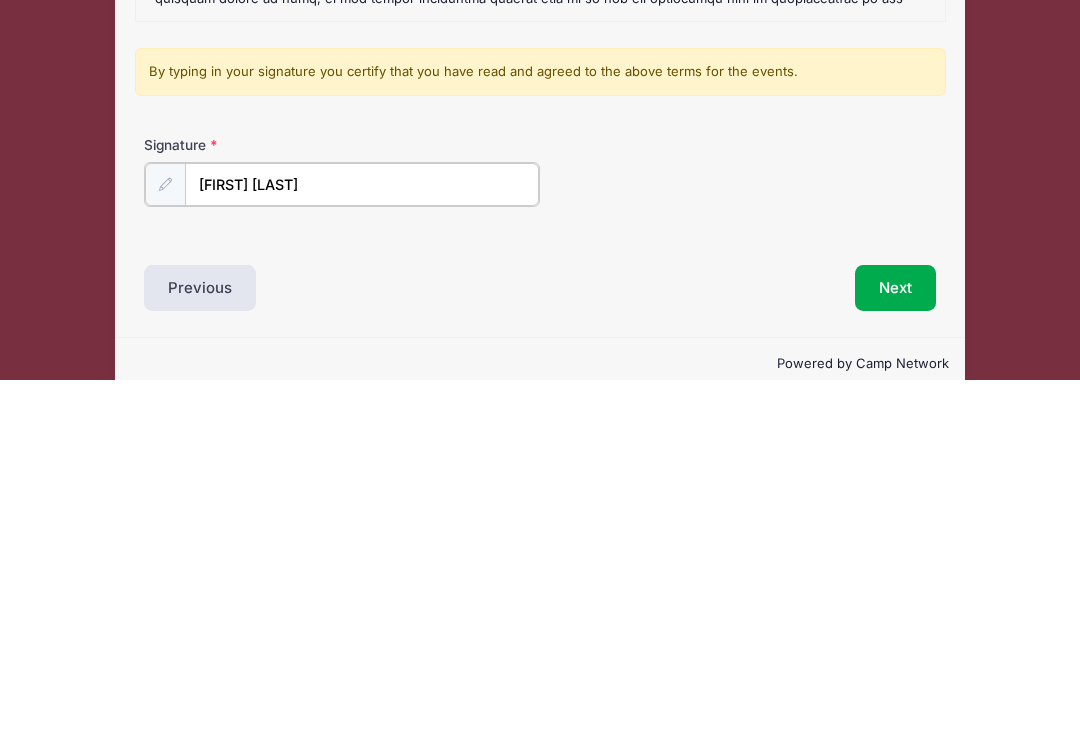 type on "[FIRST] [LAST]" 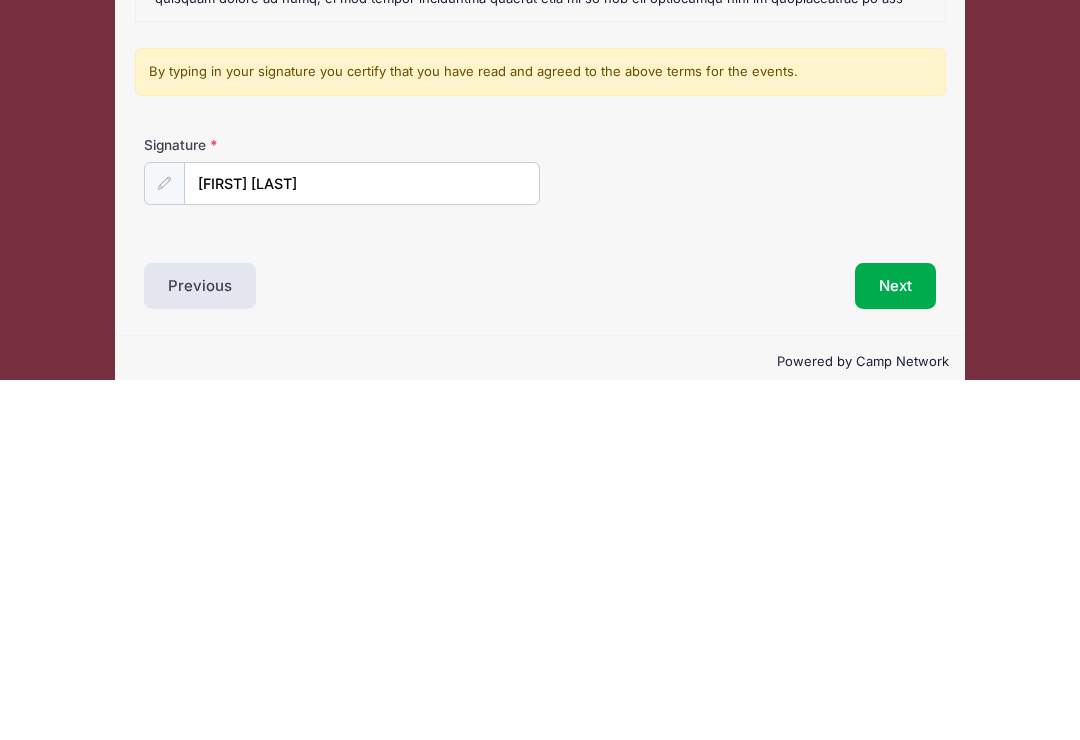 click on "Next" at bounding box center [895, 646] 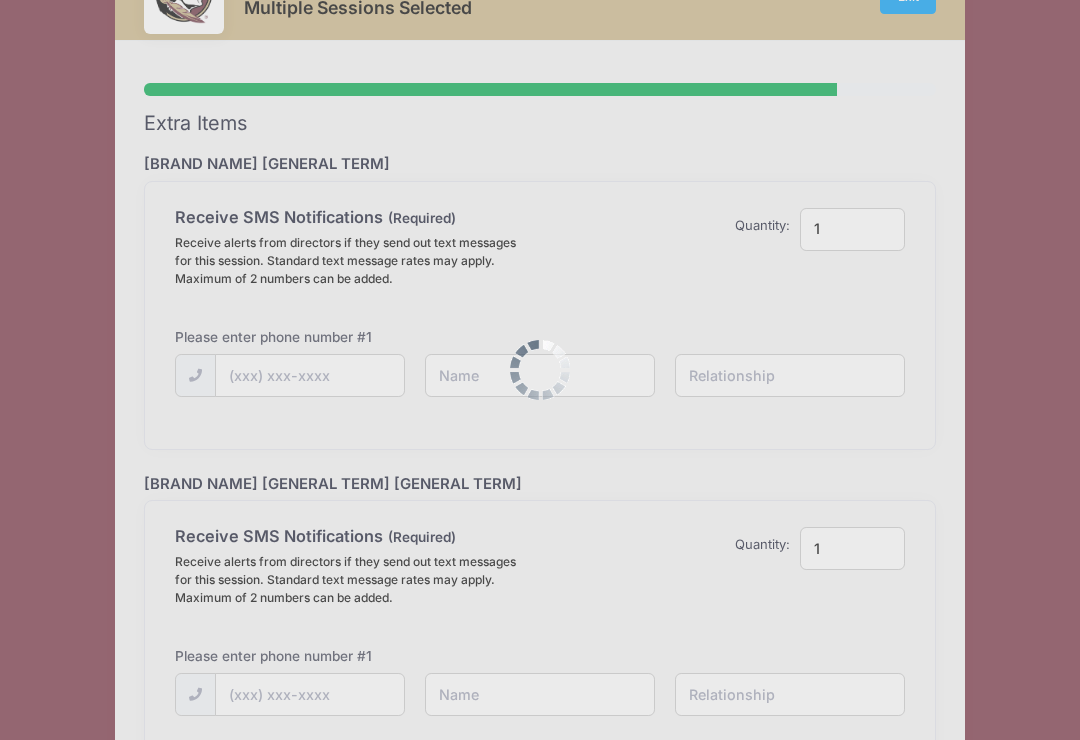 scroll, scrollTop: 0, scrollLeft: 0, axis: both 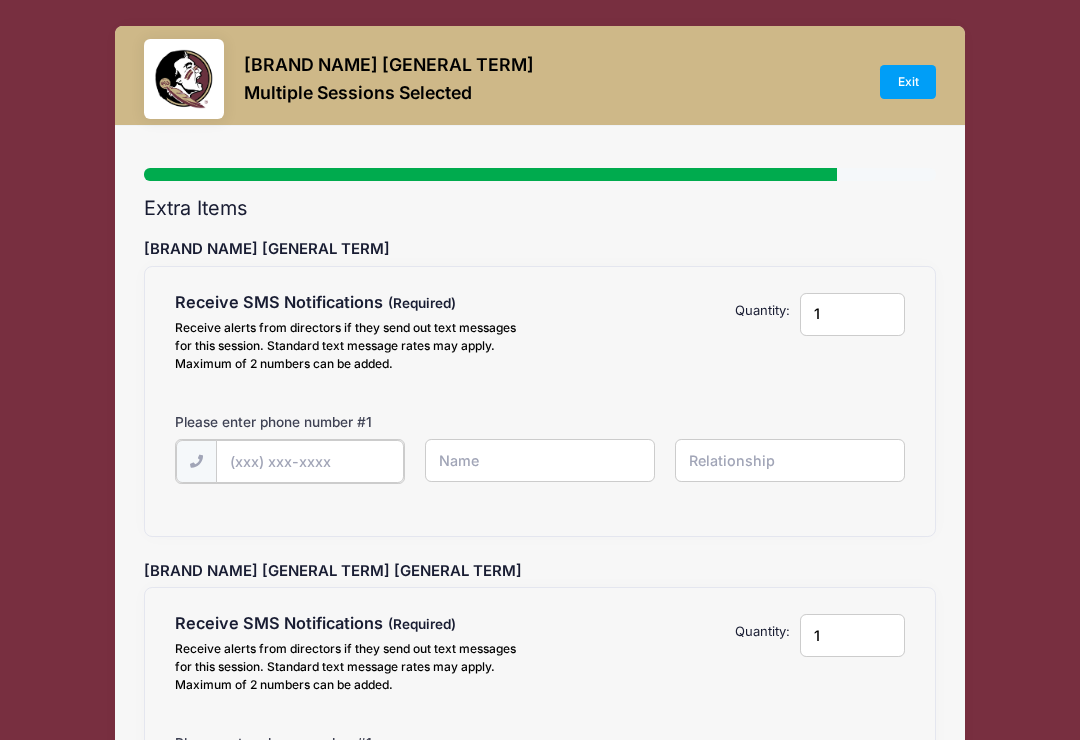 click at bounding box center [0, 0] 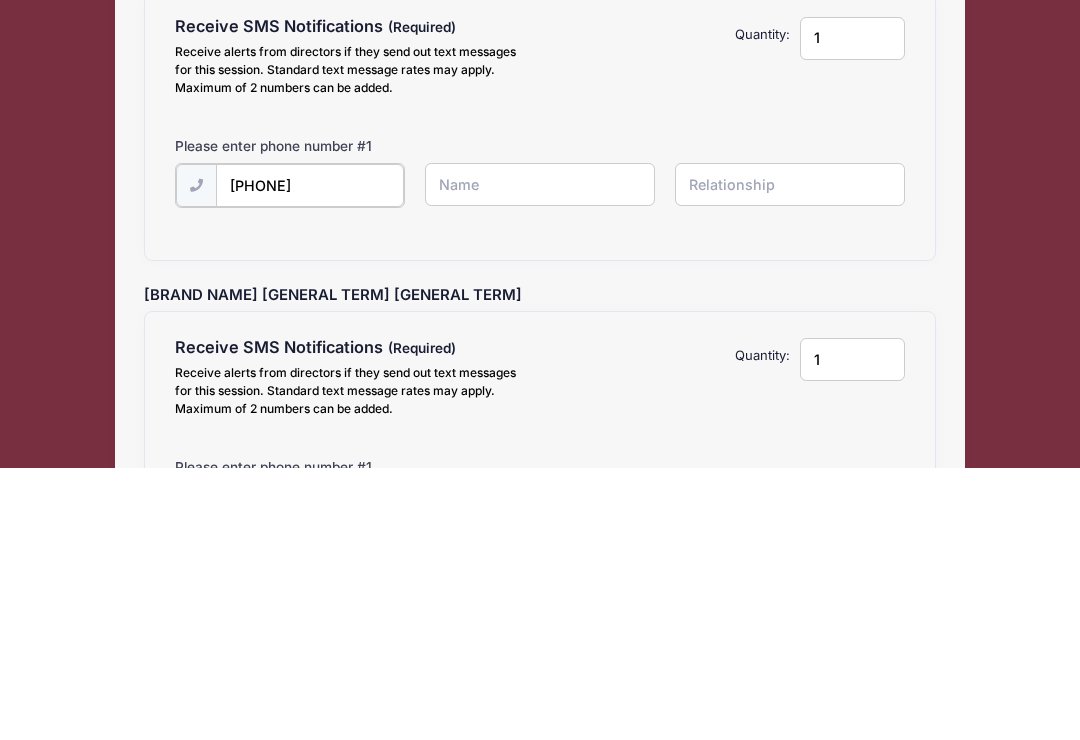 type on "[PHONE]" 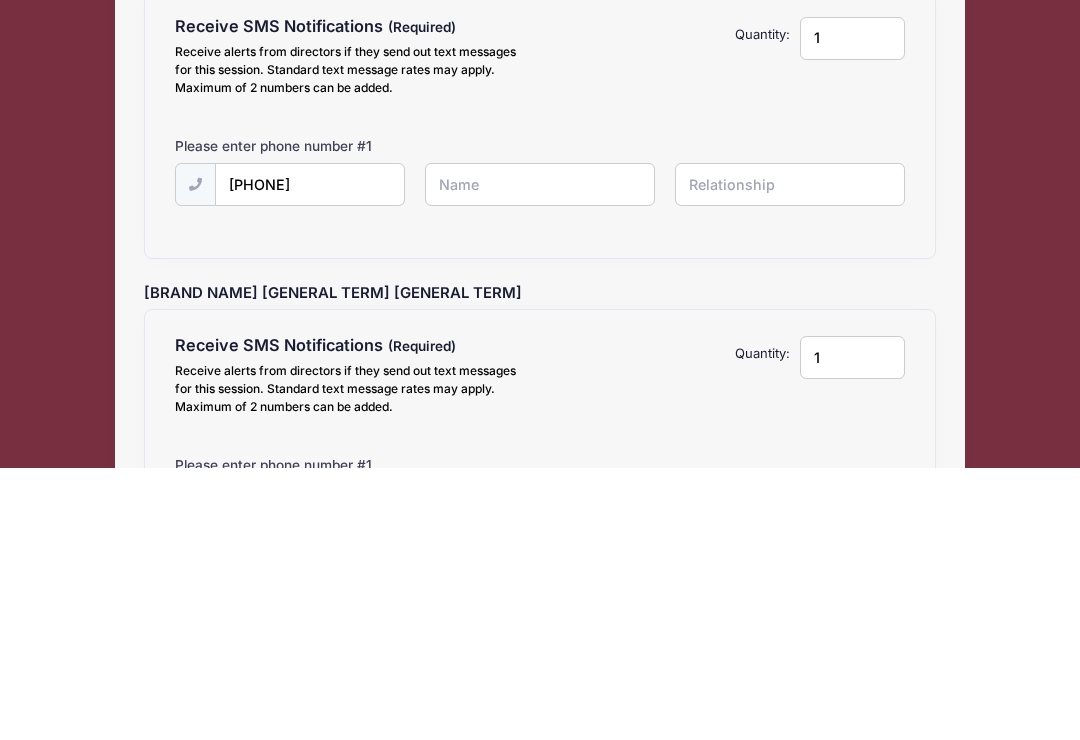 click at bounding box center [0, 0] 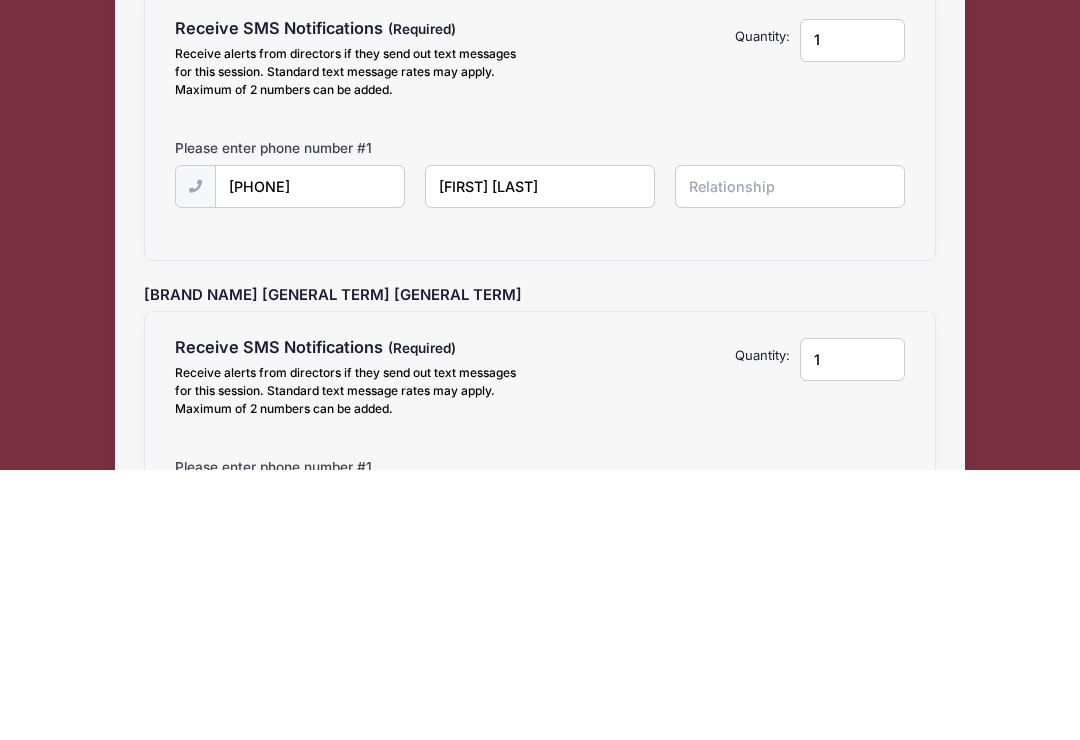 type on "[FIRST] [LAST]" 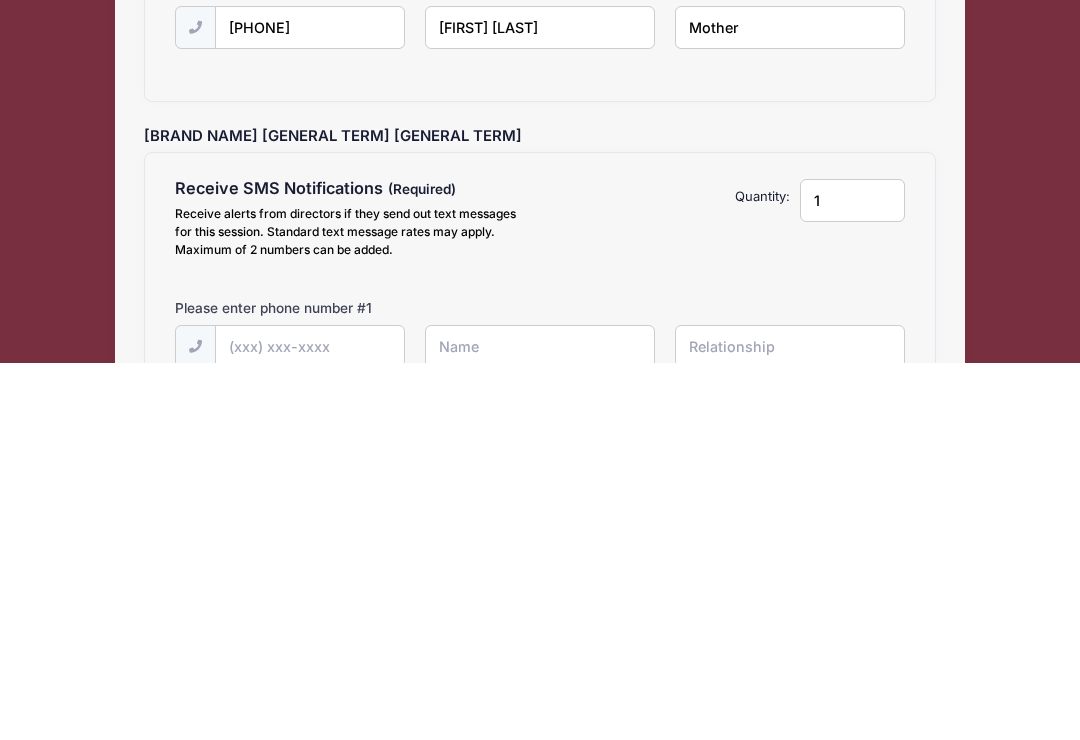 scroll, scrollTop: 69, scrollLeft: 0, axis: vertical 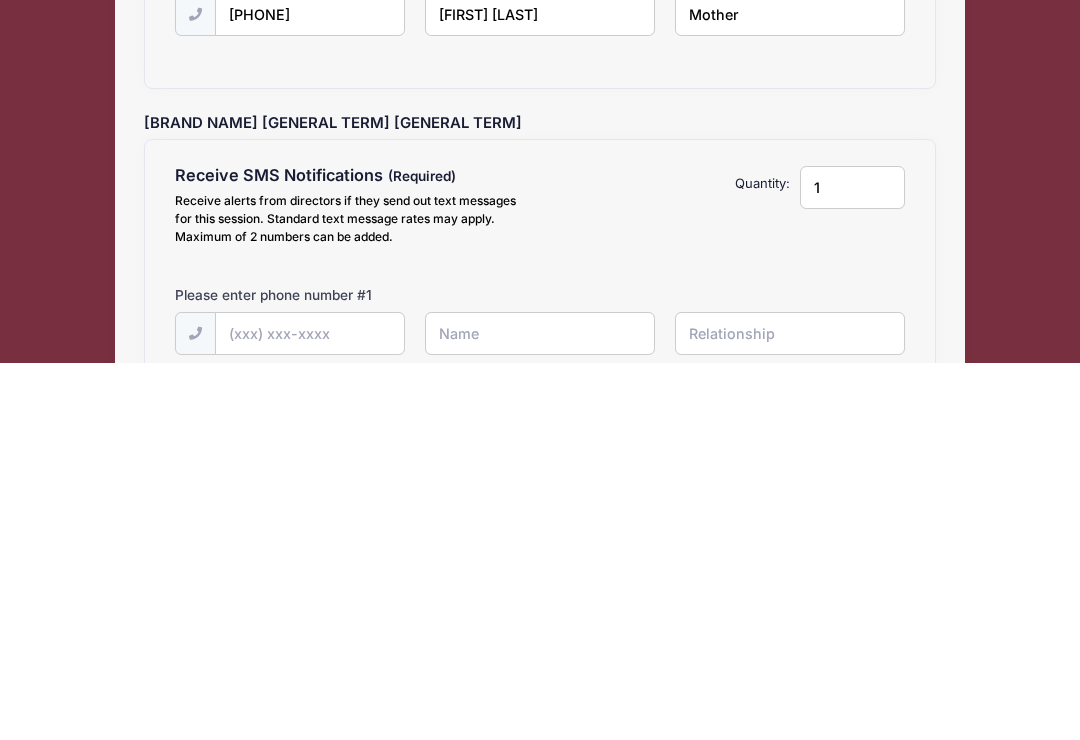 type on "Mother" 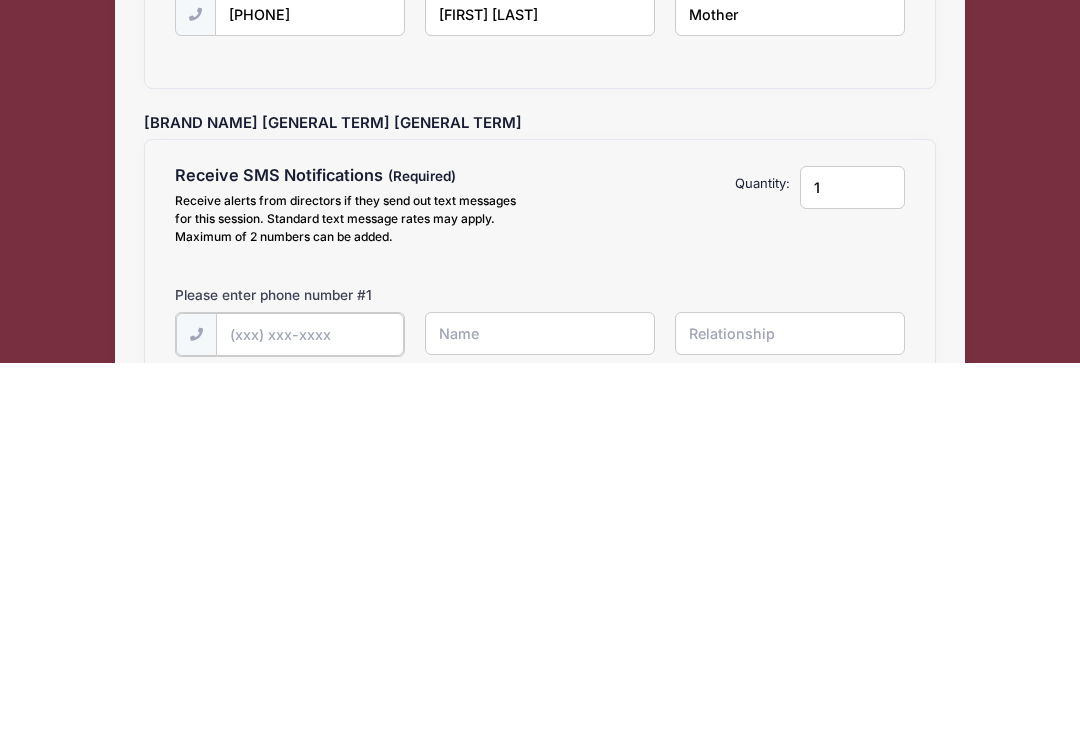 click at bounding box center [0, 0] 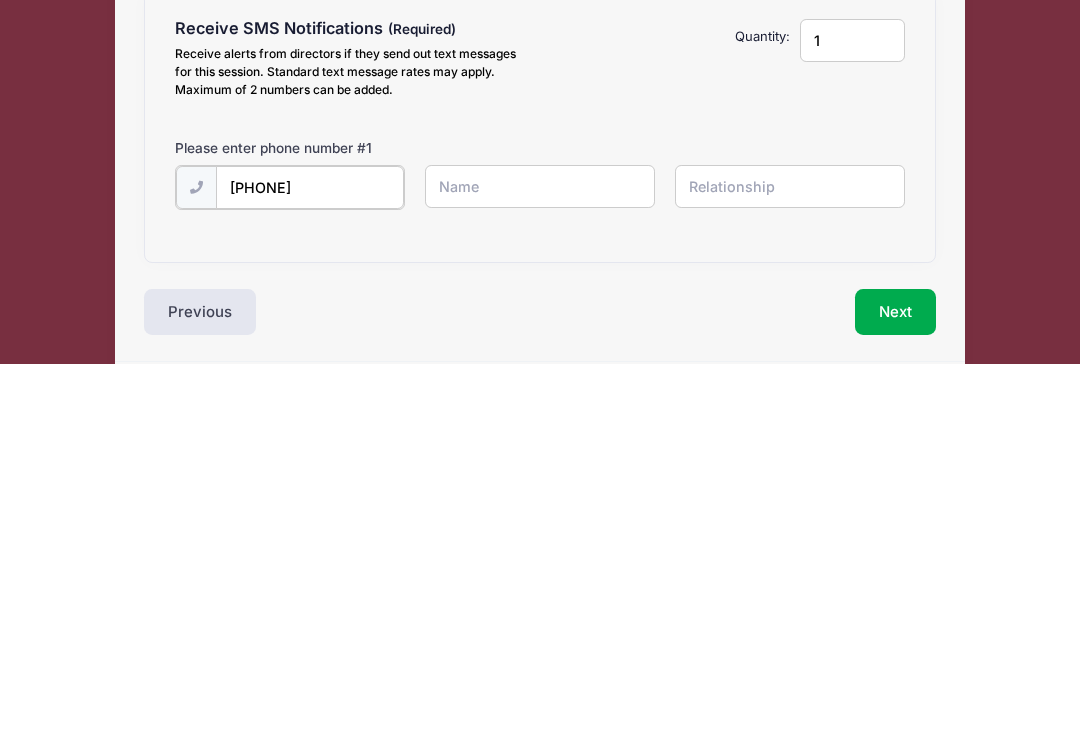 type on "[PHONE]" 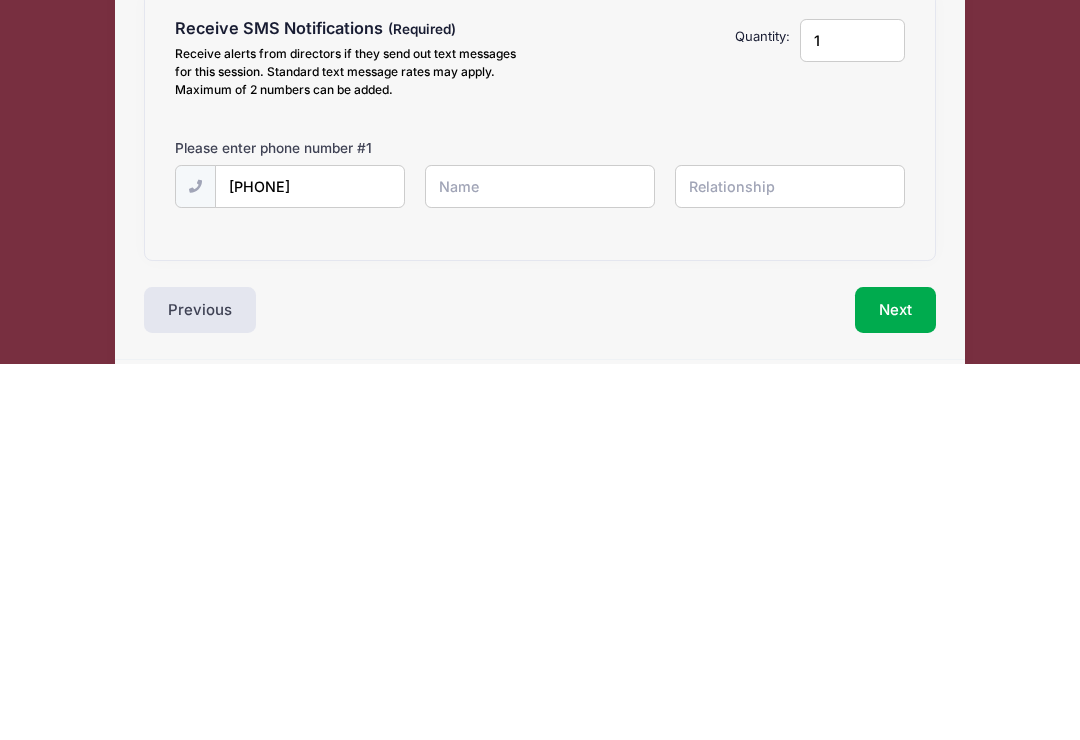 click at bounding box center (0, 0) 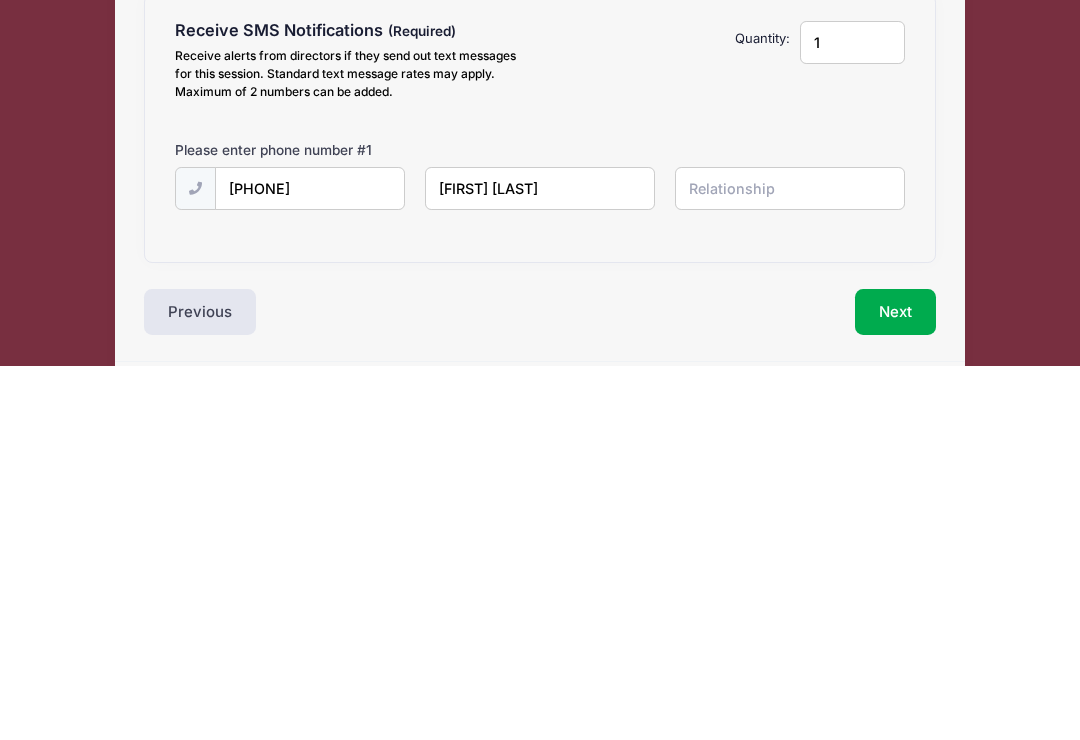 type on "[FIRST] [LAST]" 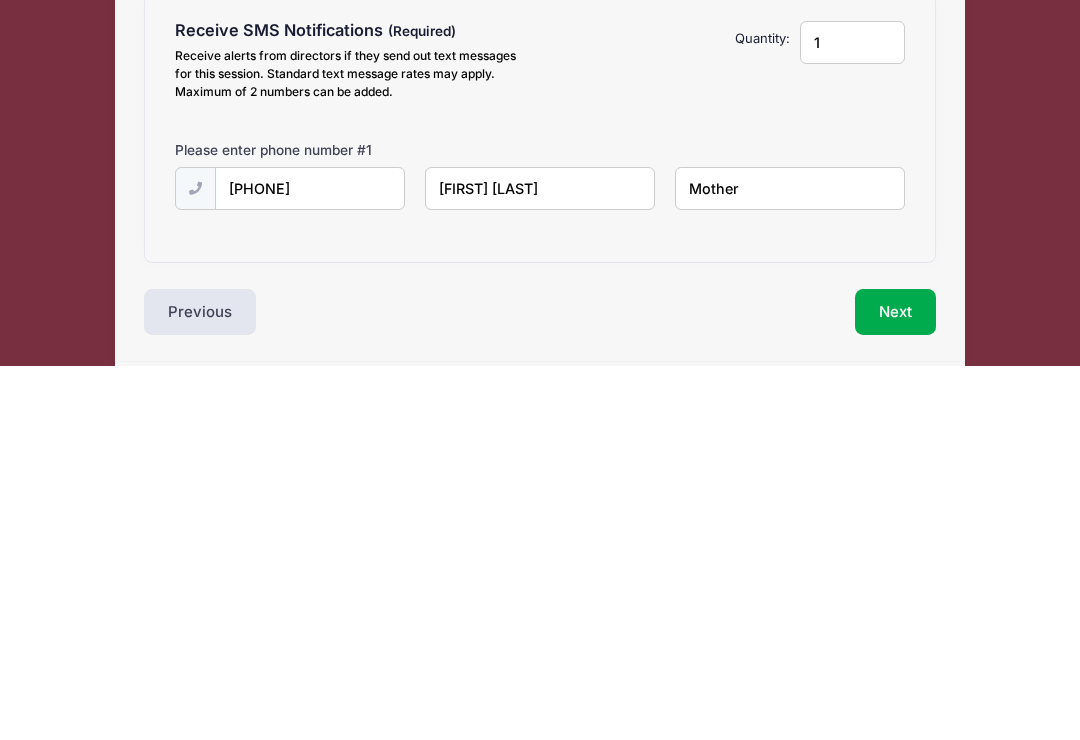 type on "Mother" 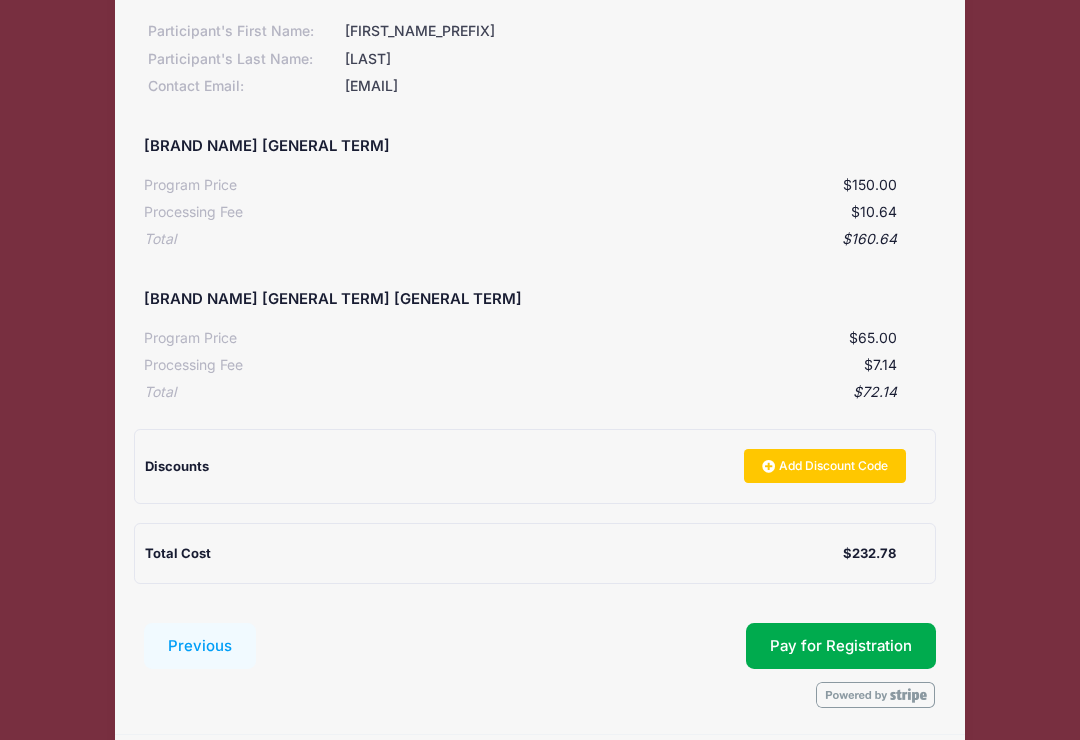 scroll, scrollTop: 262, scrollLeft: 0, axis: vertical 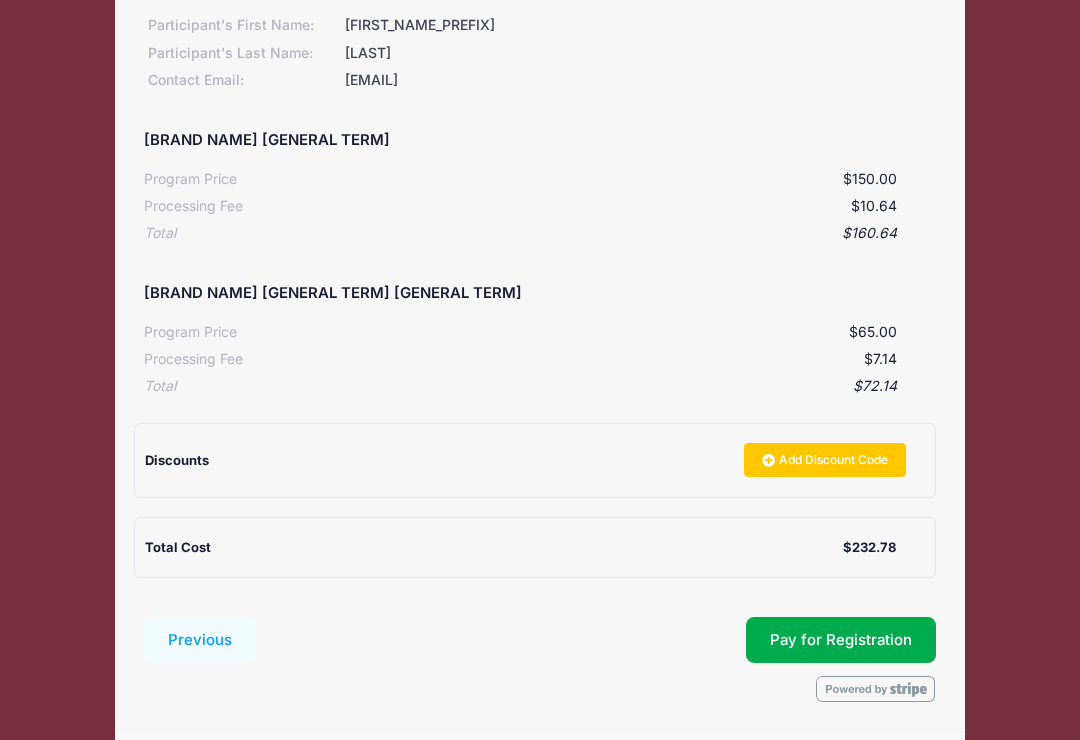 click on "Pay for Registration" at bounding box center (841, 640) 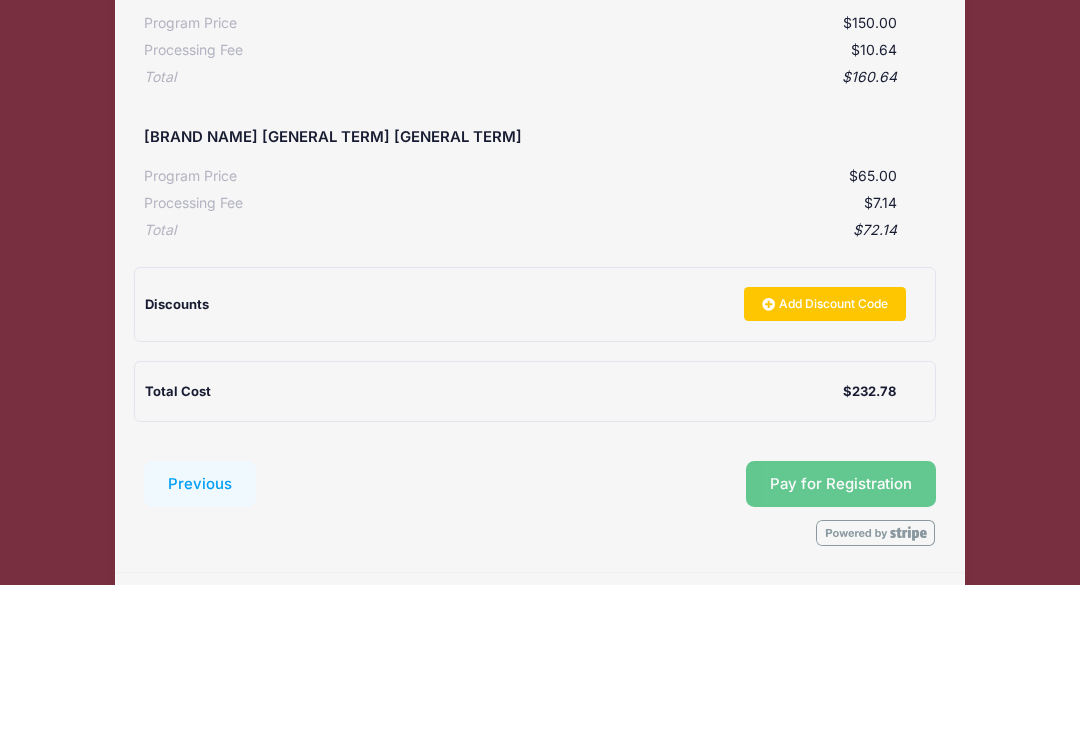 scroll, scrollTop: 284, scrollLeft: 0, axis: vertical 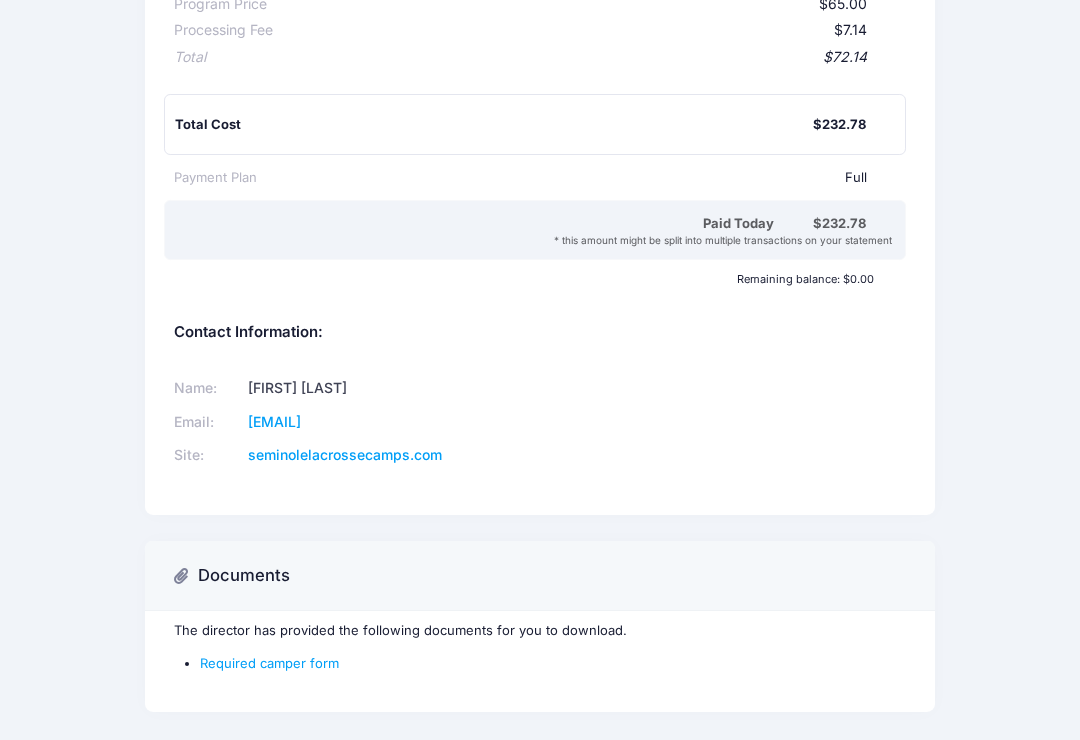 click on "Required camper form" at bounding box center (269, 663) 